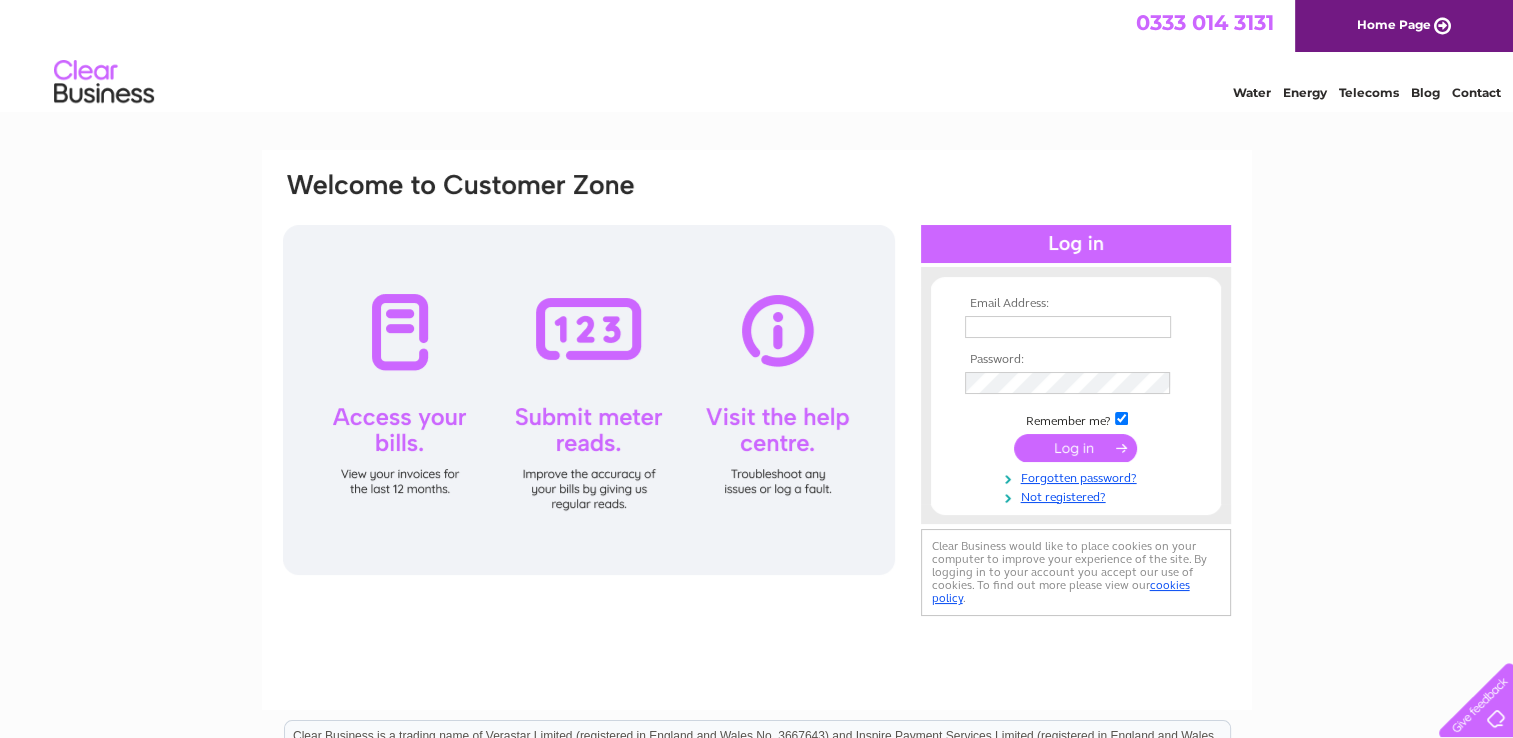scroll, scrollTop: 0, scrollLeft: 0, axis: both 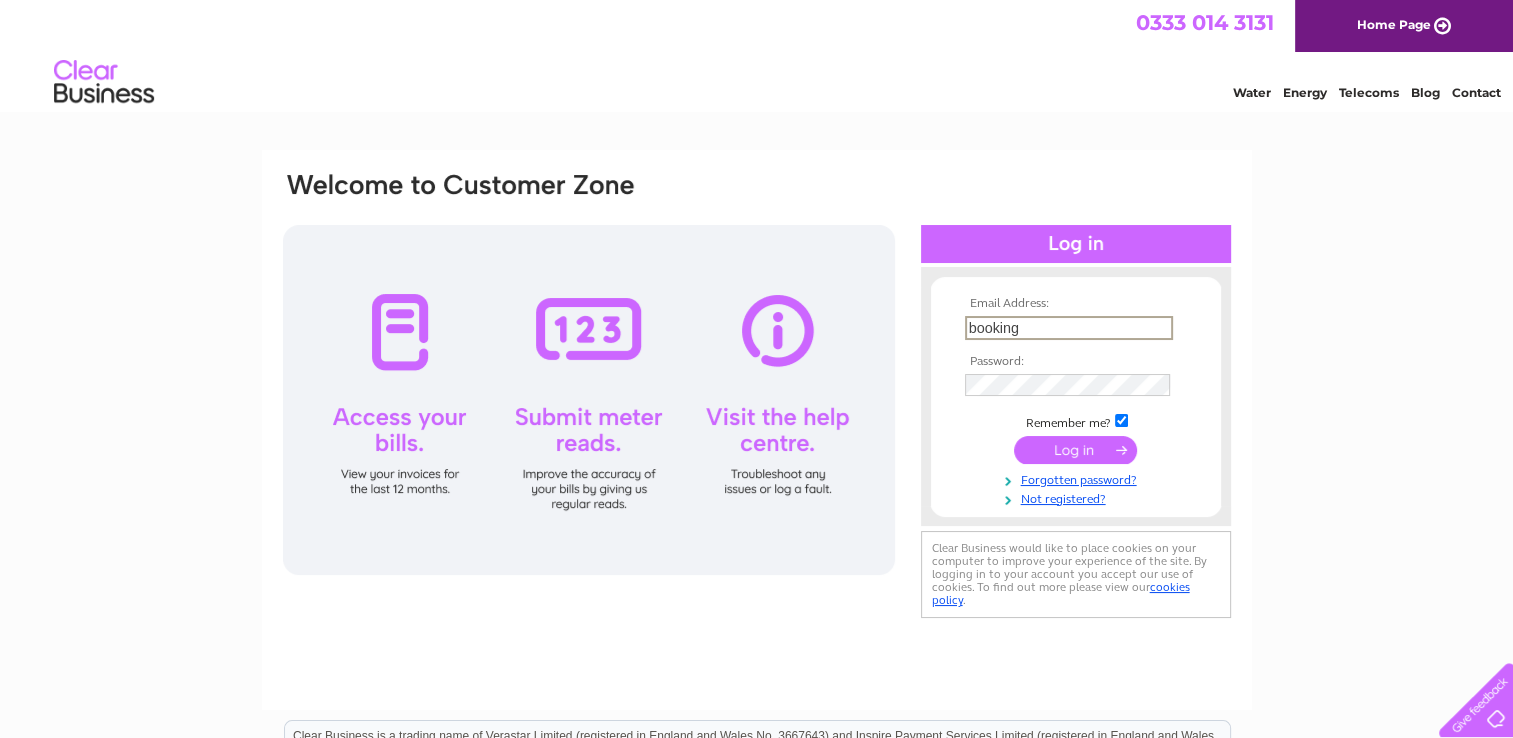 type on "booking@naturalaser.com" 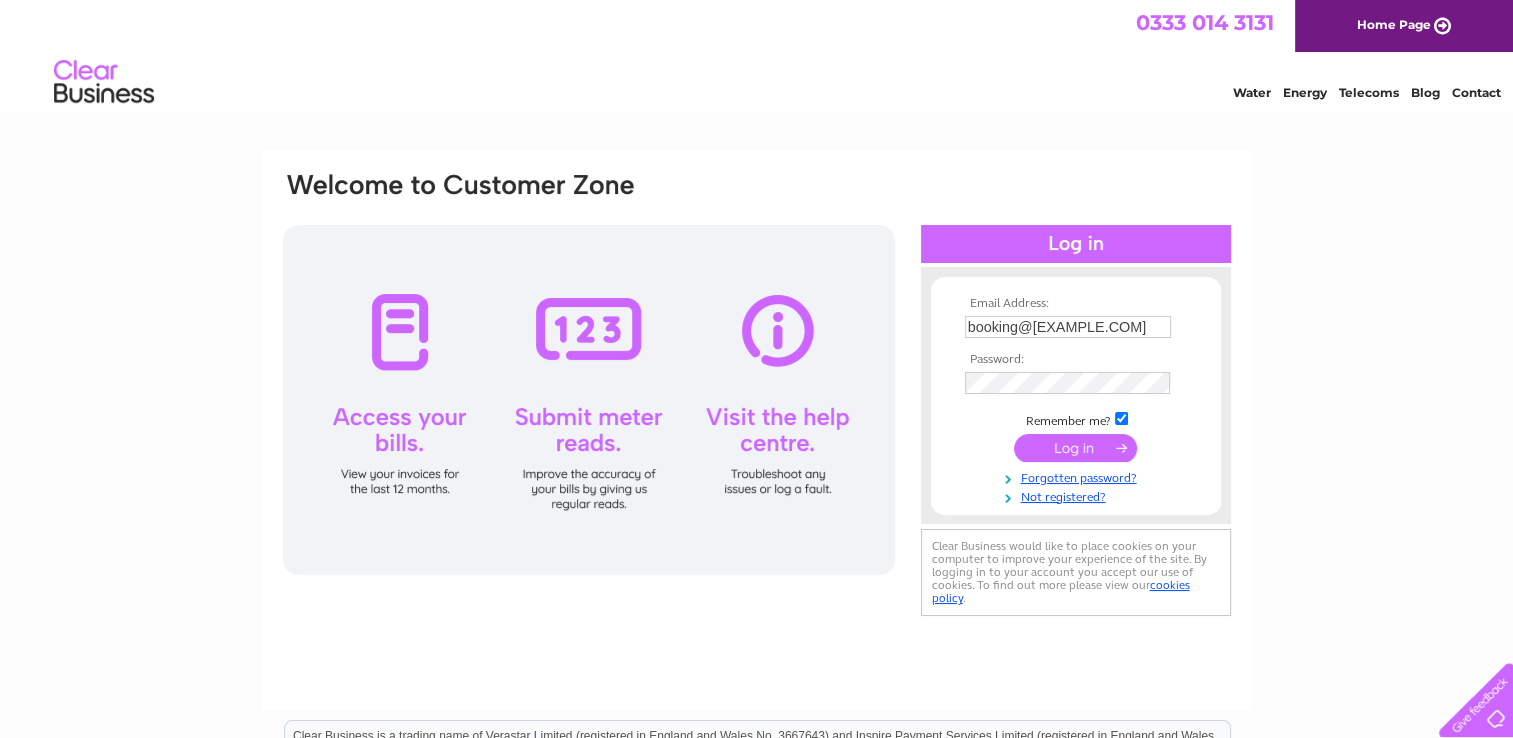 click at bounding box center (1075, 448) 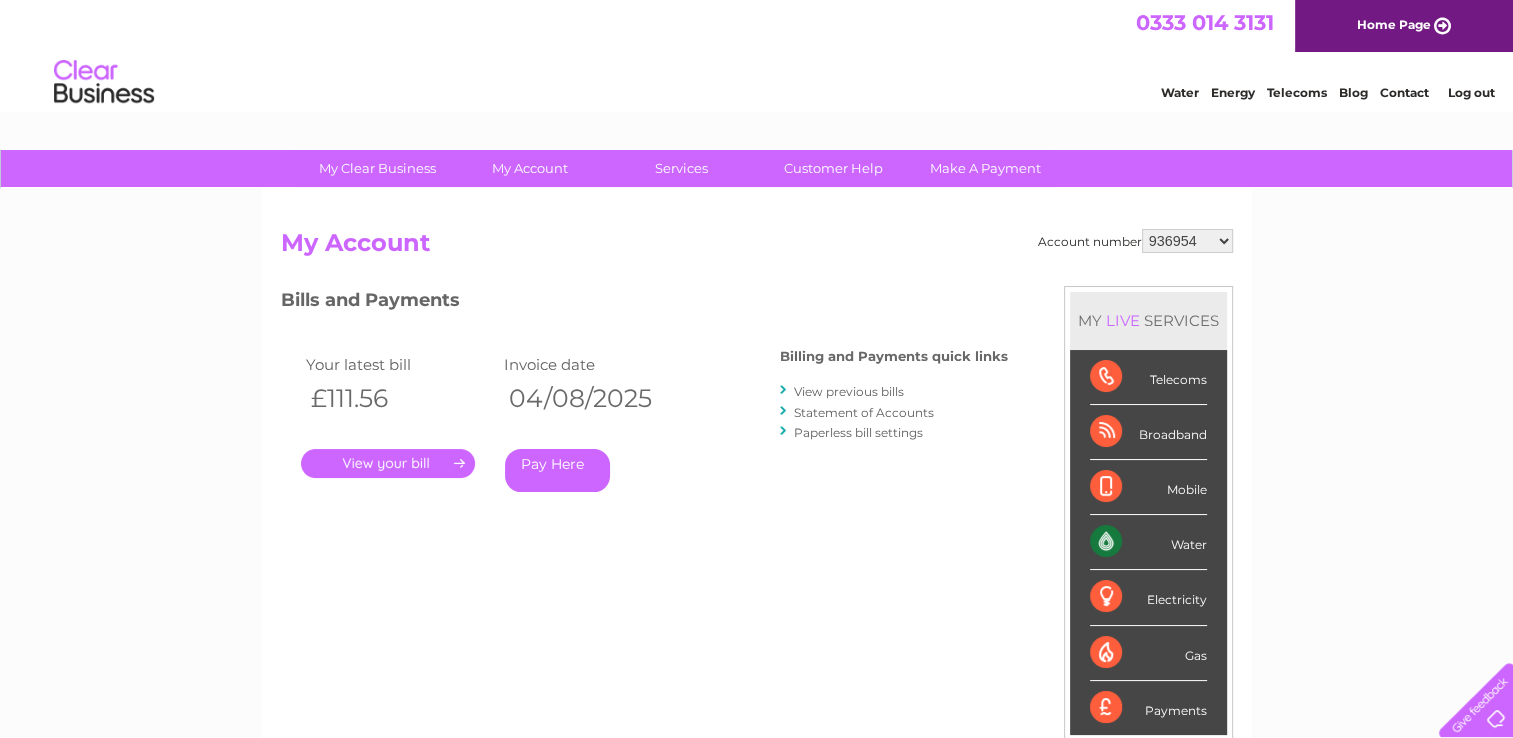 scroll, scrollTop: 0, scrollLeft: 0, axis: both 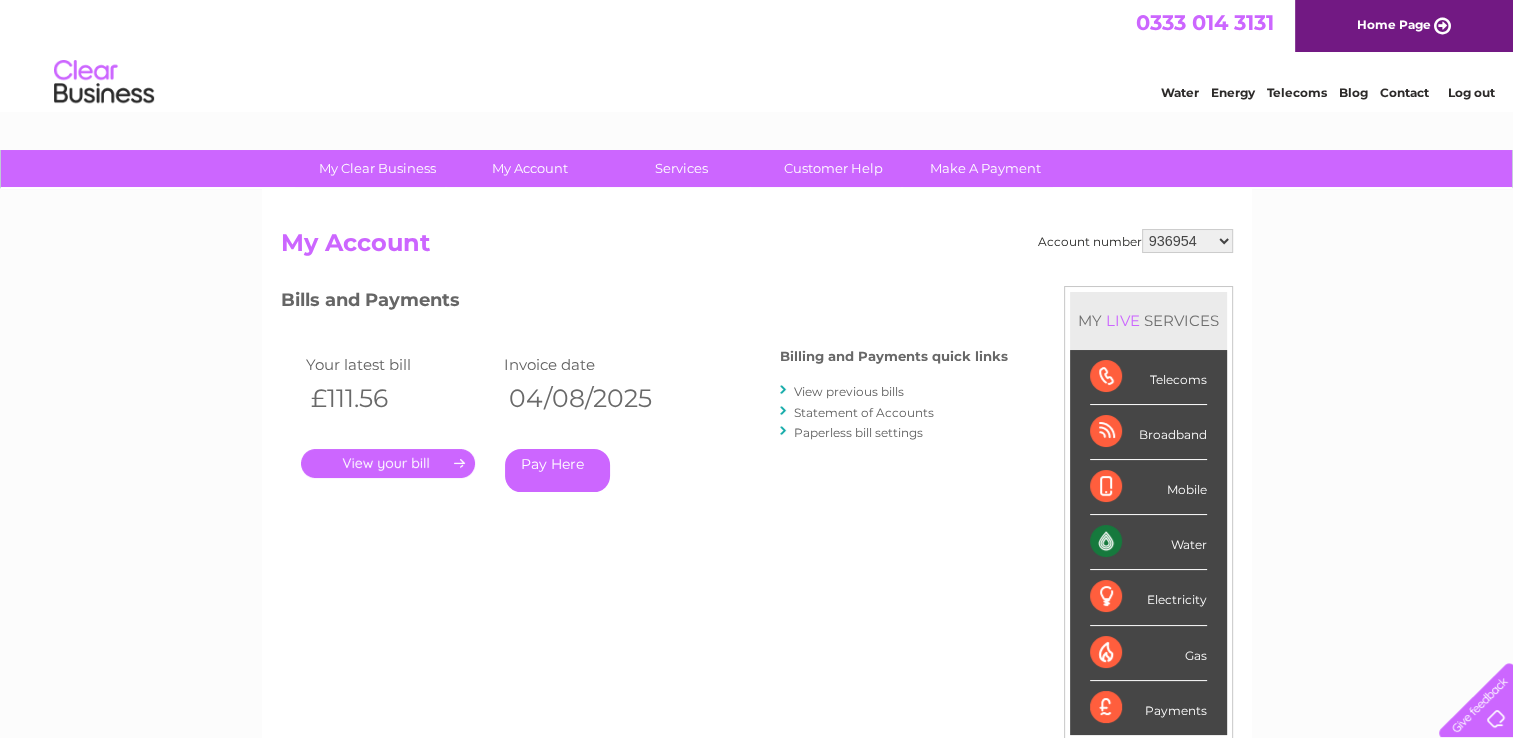 click on "." at bounding box center [388, 463] 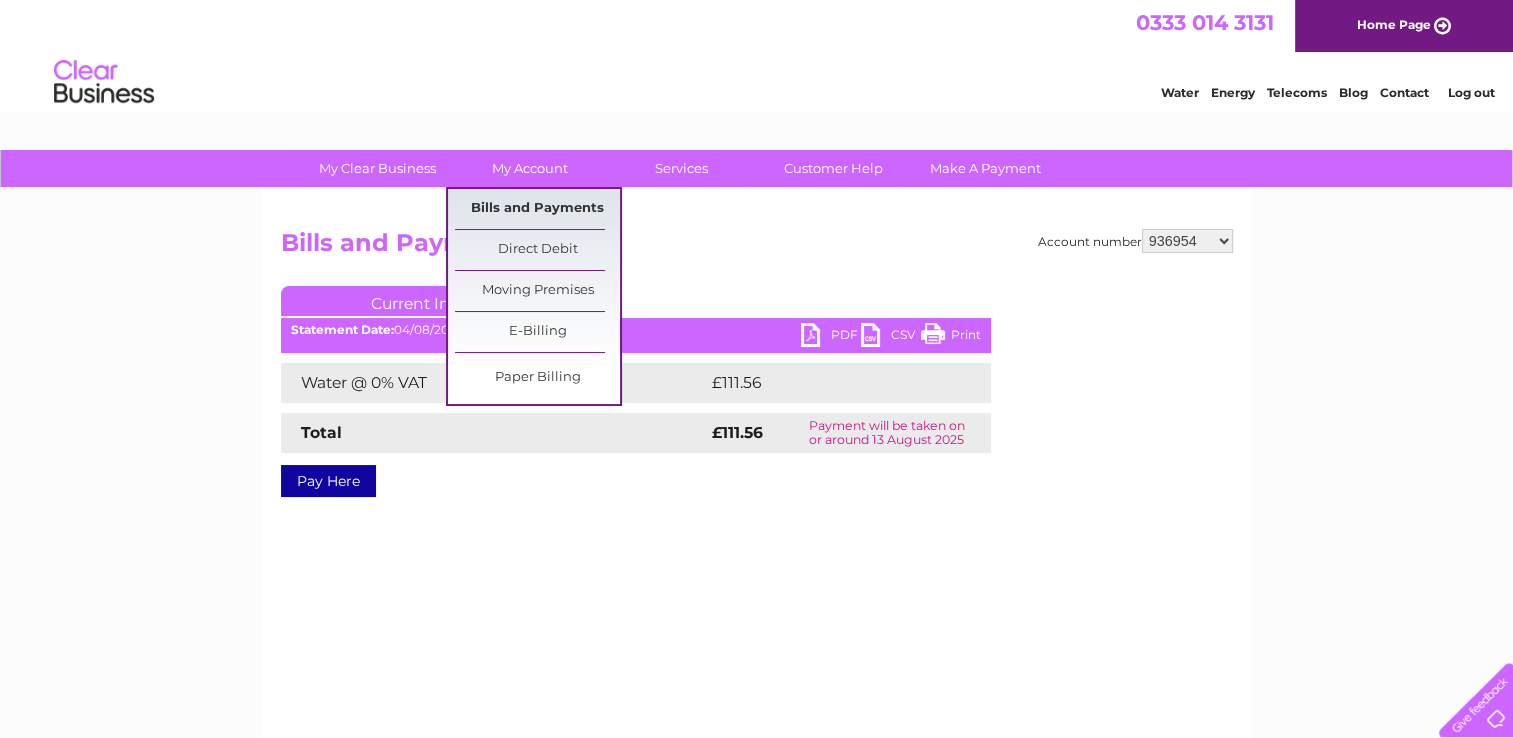 click on "Bills and Payments" at bounding box center (537, 209) 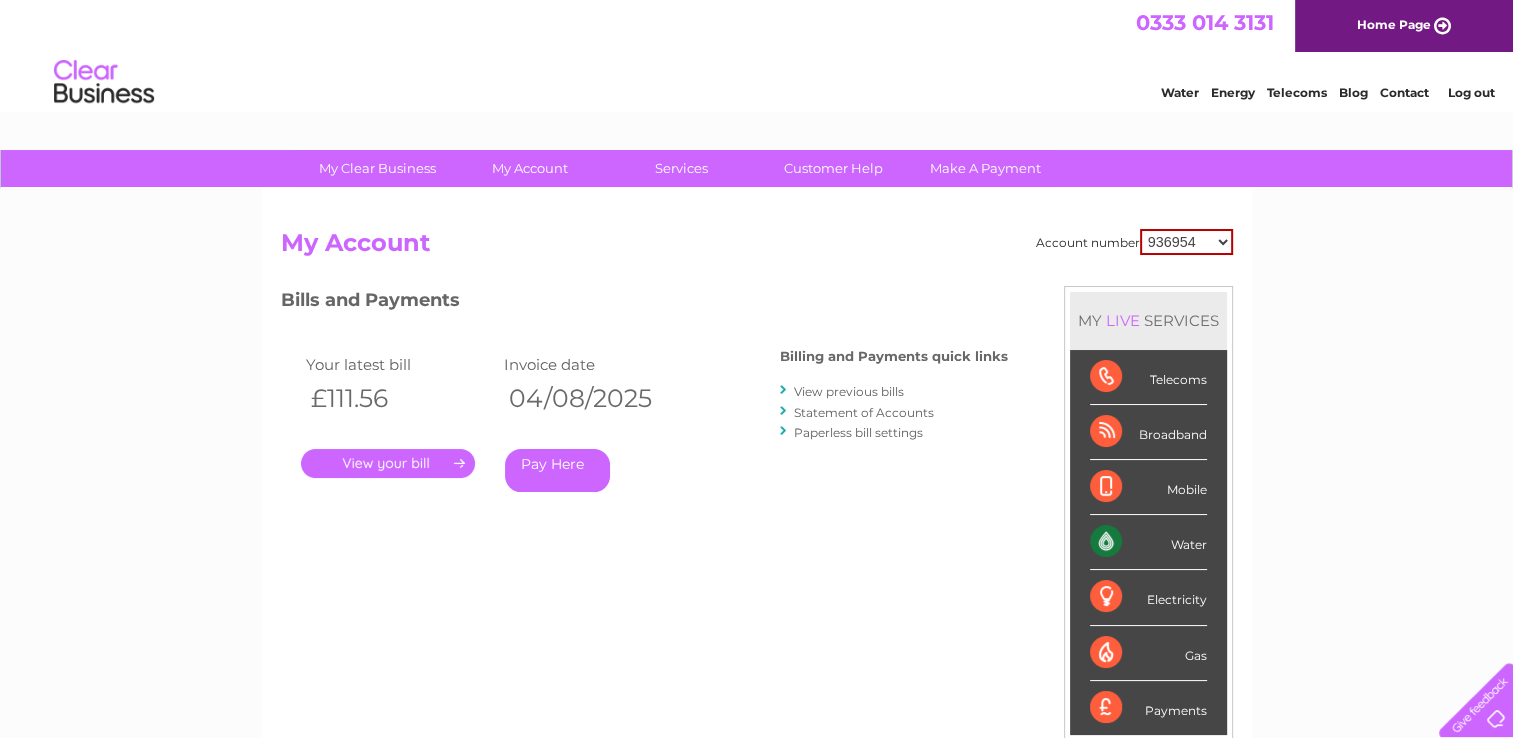 scroll, scrollTop: 0, scrollLeft: 0, axis: both 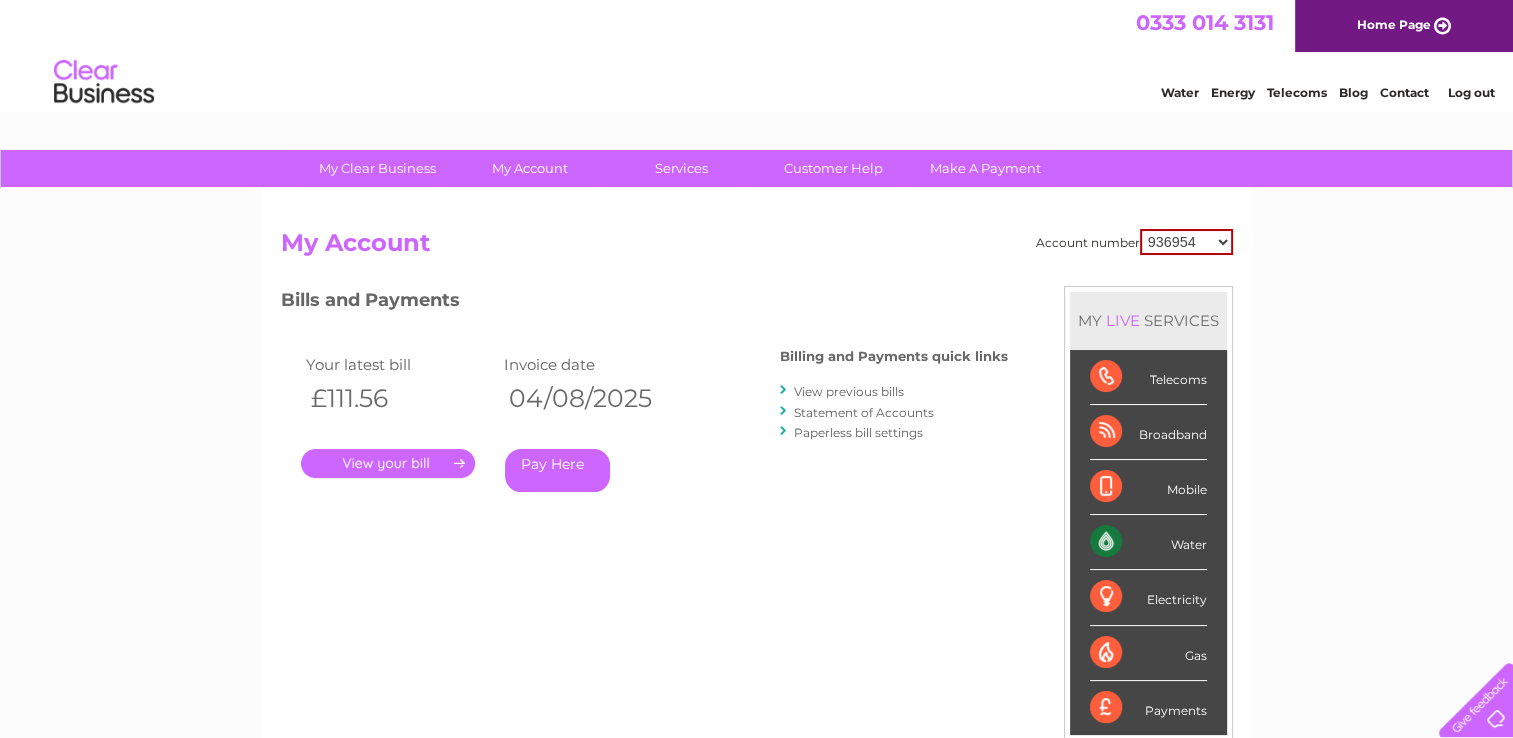 click on "View previous bills" at bounding box center [849, 391] 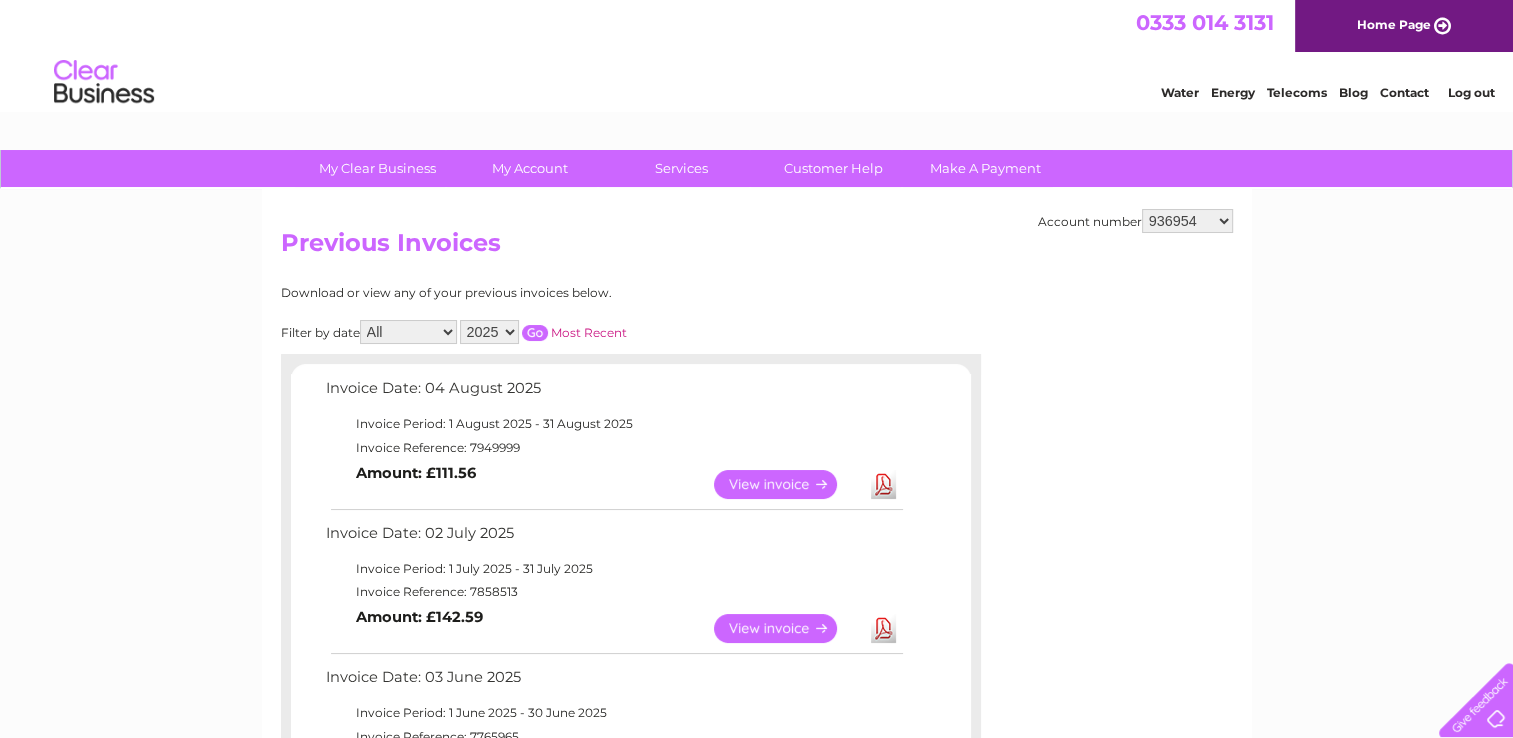 scroll, scrollTop: 0, scrollLeft: 0, axis: both 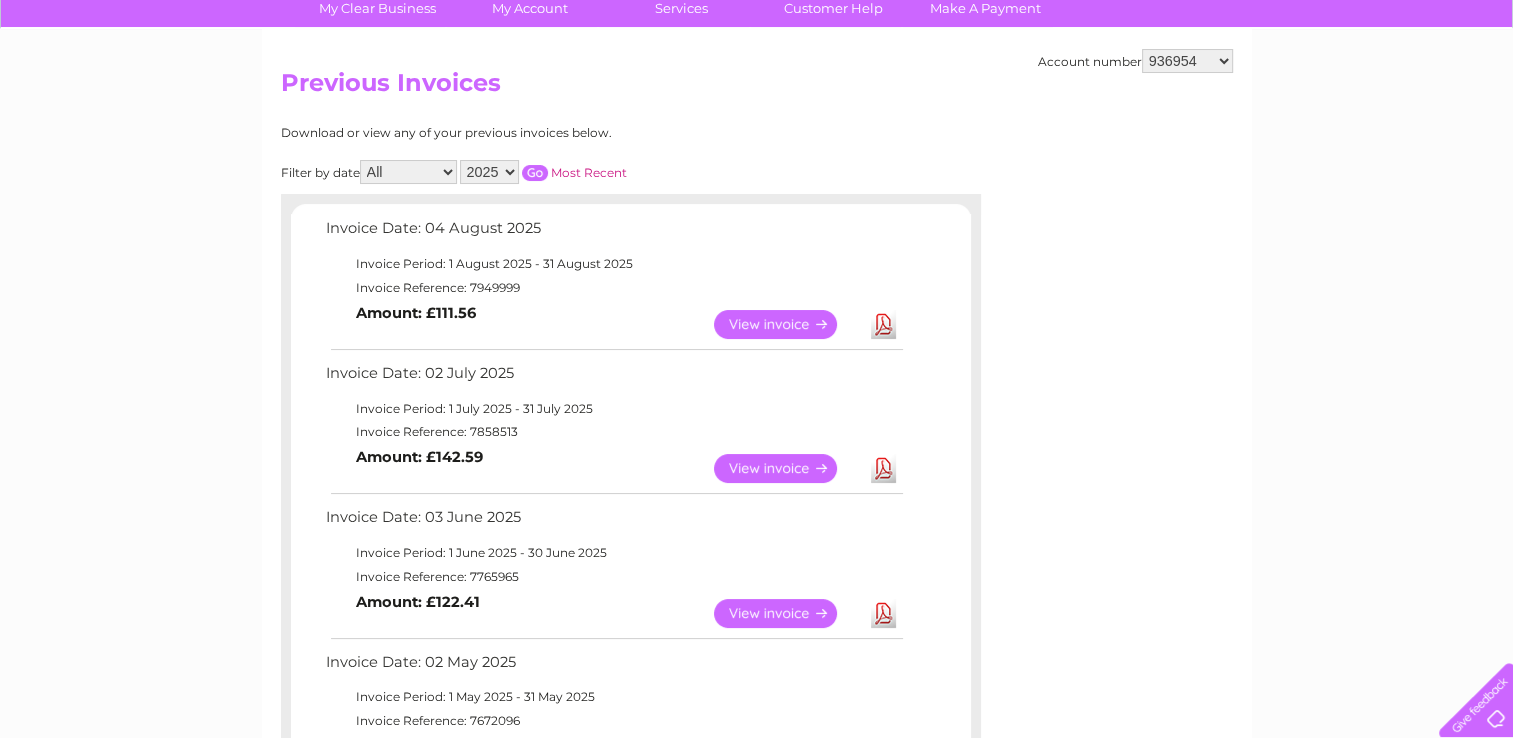 click on "View" at bounding box center [787, 324] 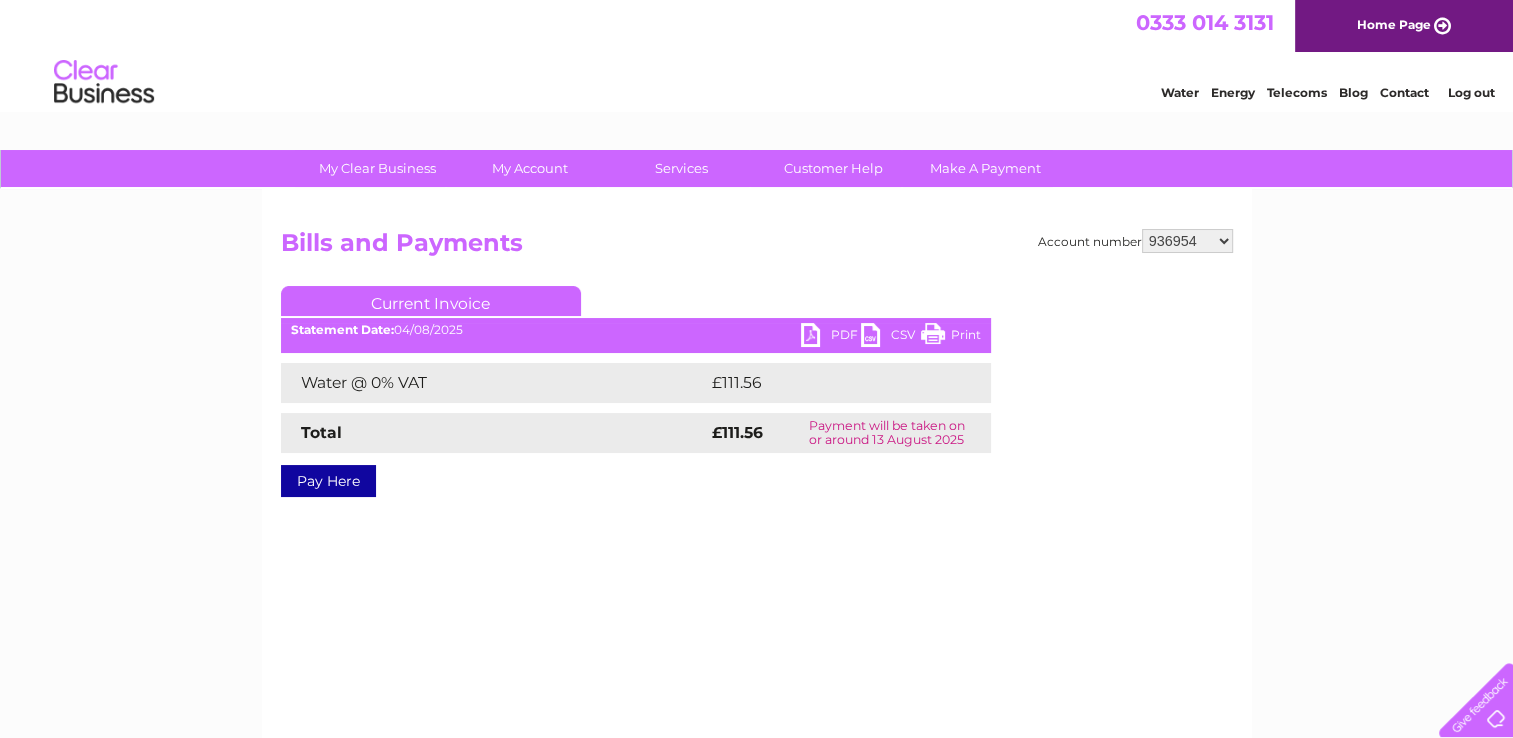 scroll, scrollTop: 0, scrollLeft: 0, axis: both 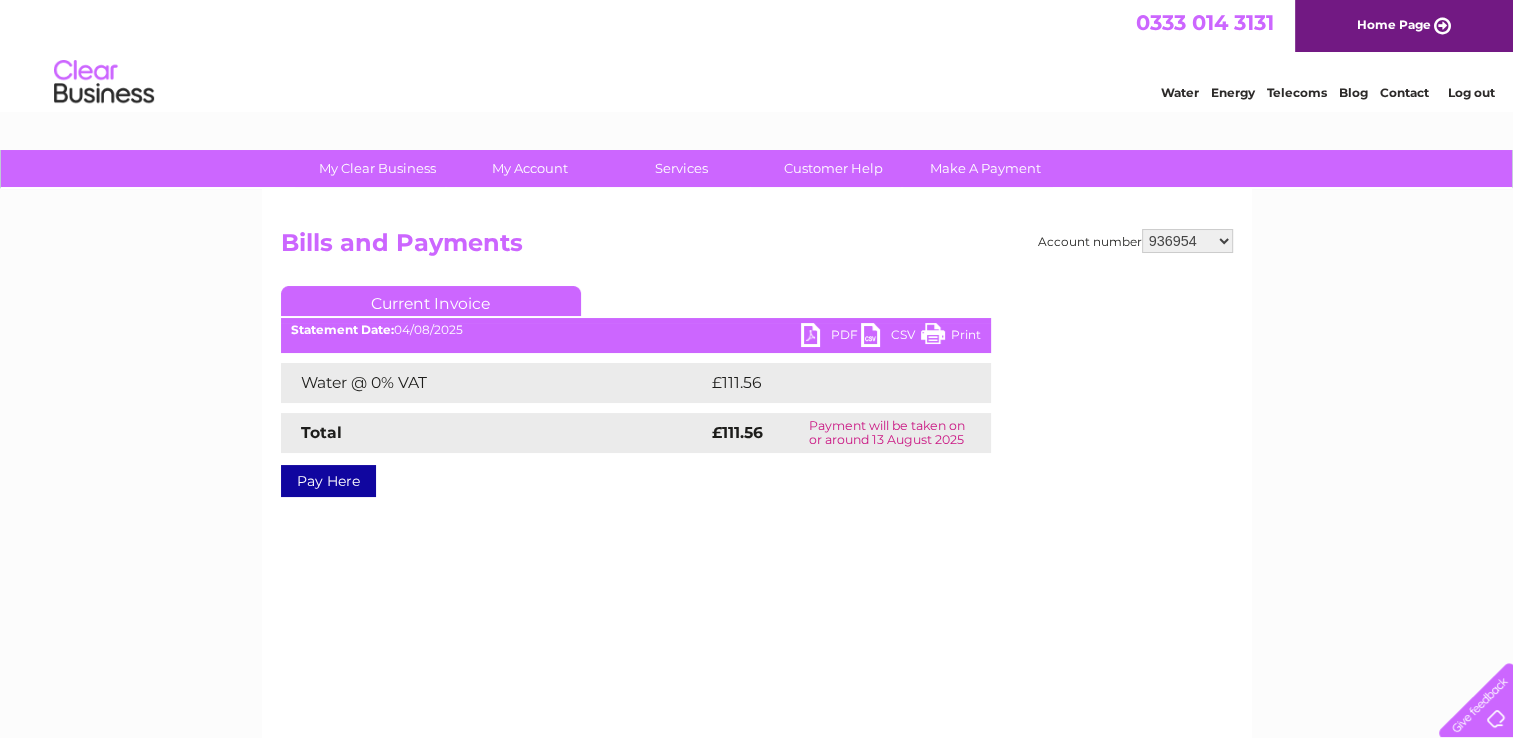 click on "PDF" at bounding box center [831, 337] 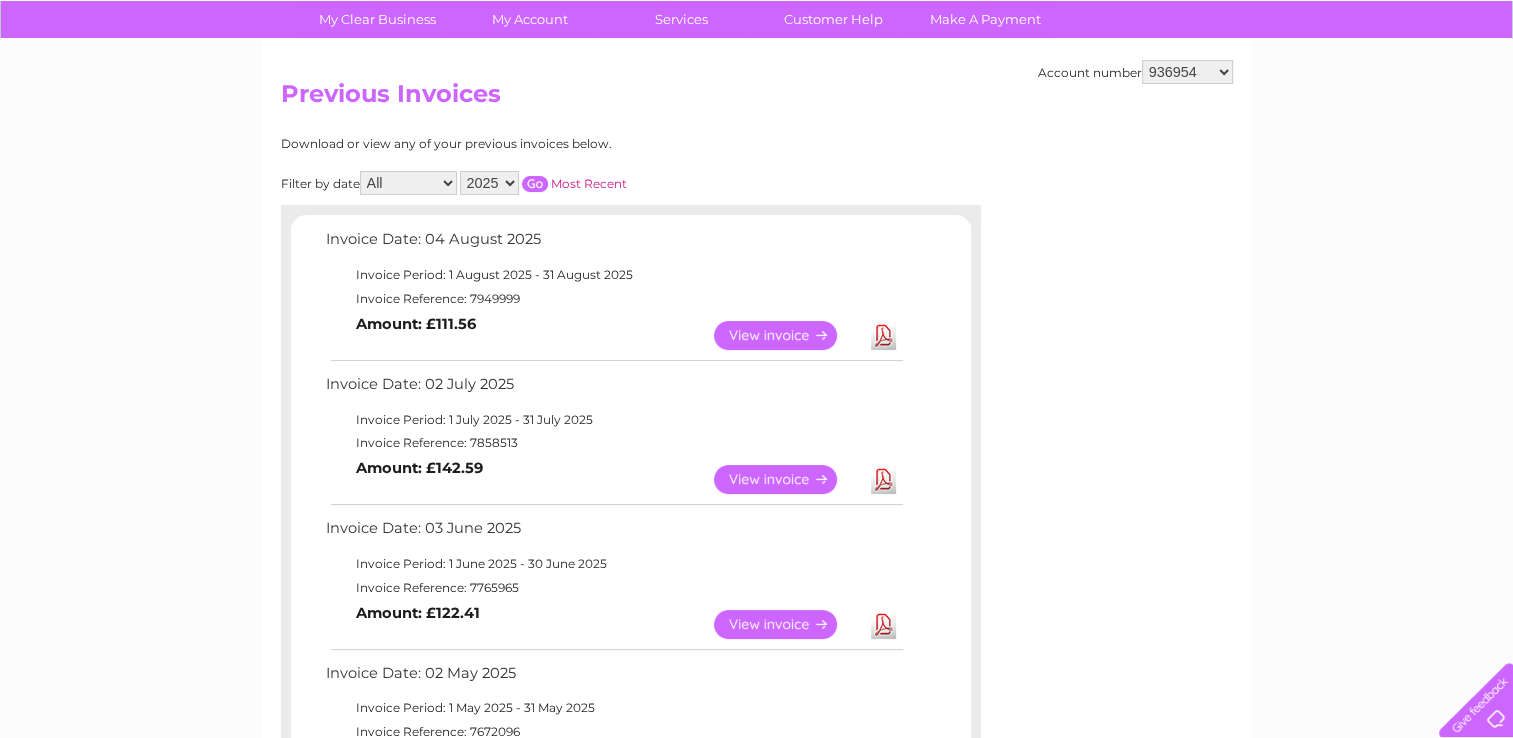 scroll, scrollTop: 0, scrollLeft: 0, axis: both 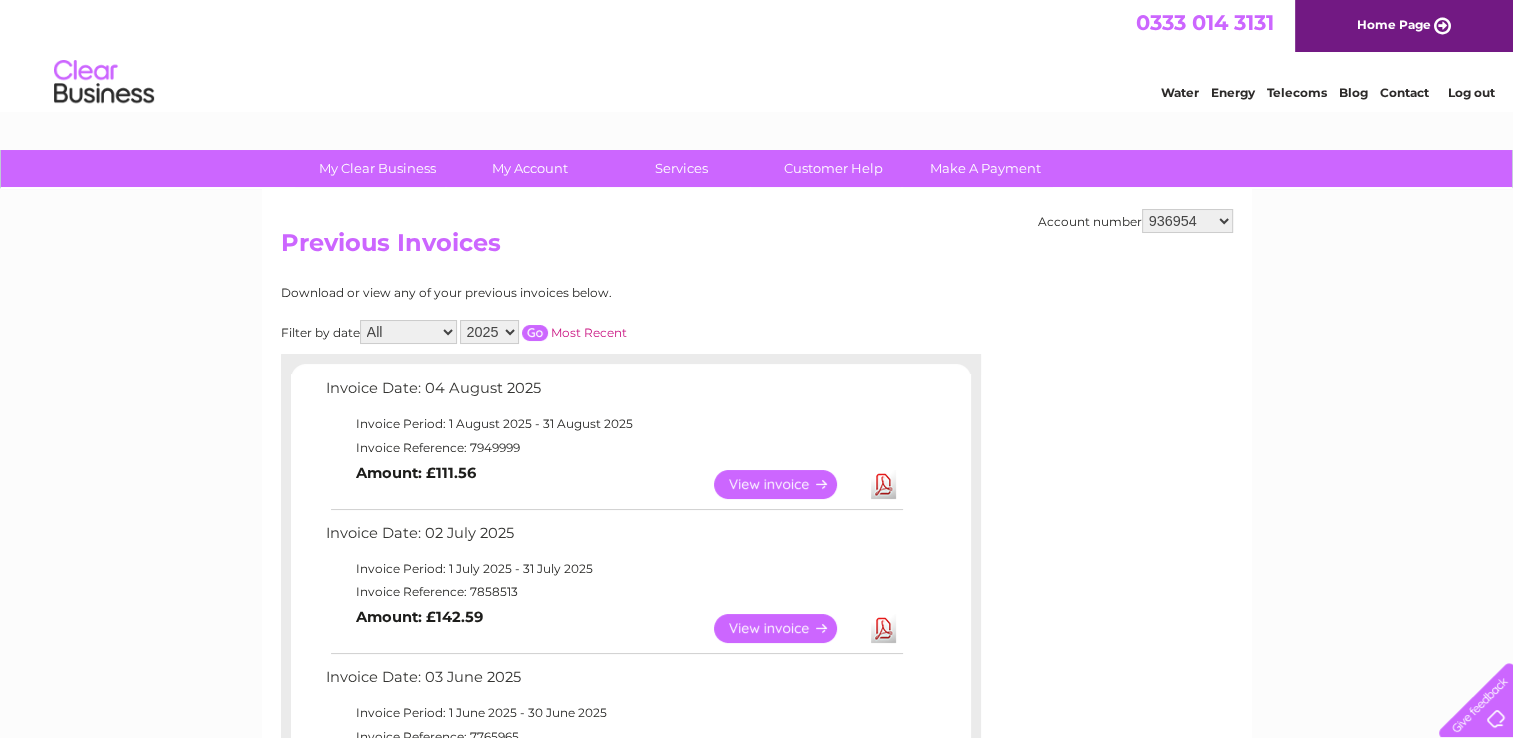 click on "936954
936955
995890
995894
30269670
30271958" at bounding box center (1187, 221) 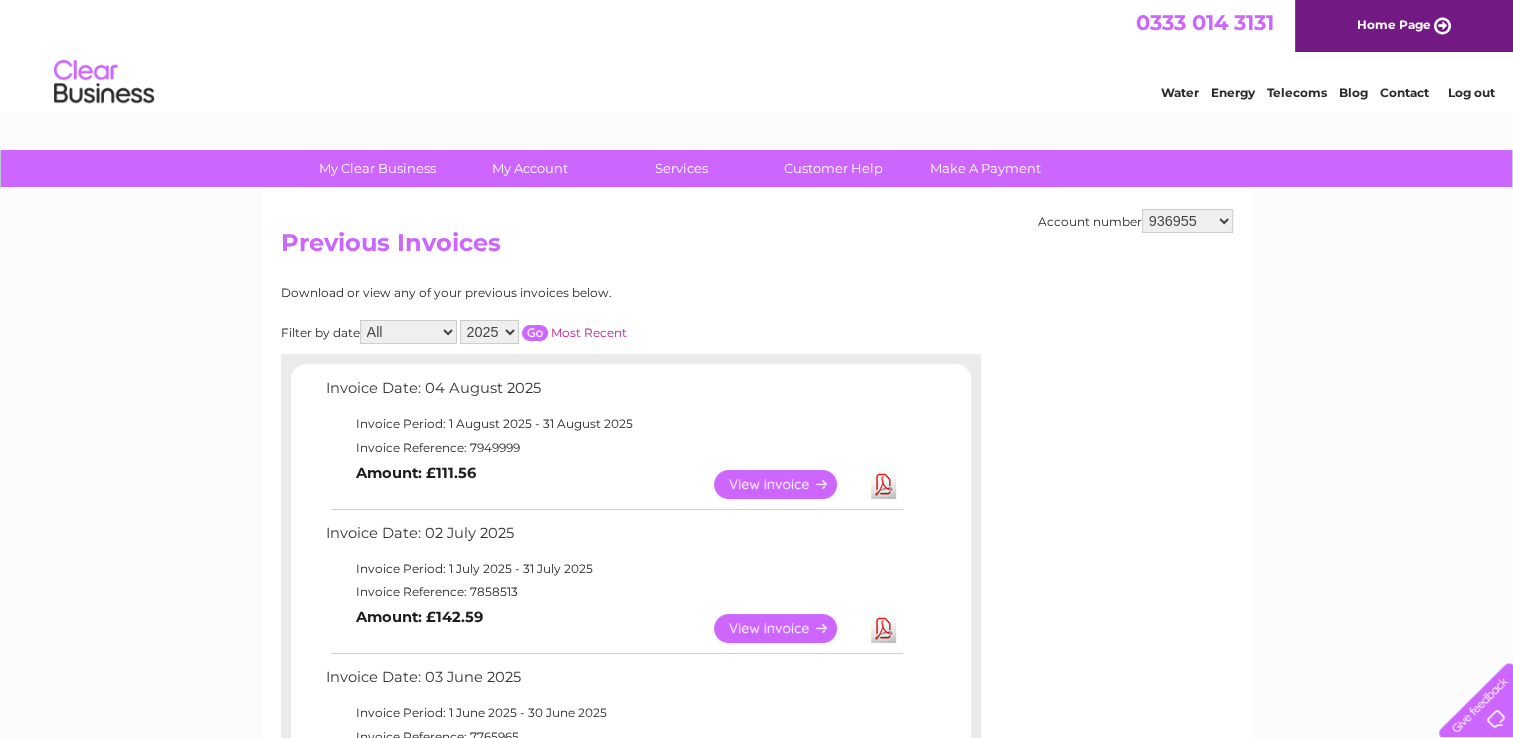 click on "936954
936955
995890
995894
30269670
30271958" at bounding box center [1187, 221] 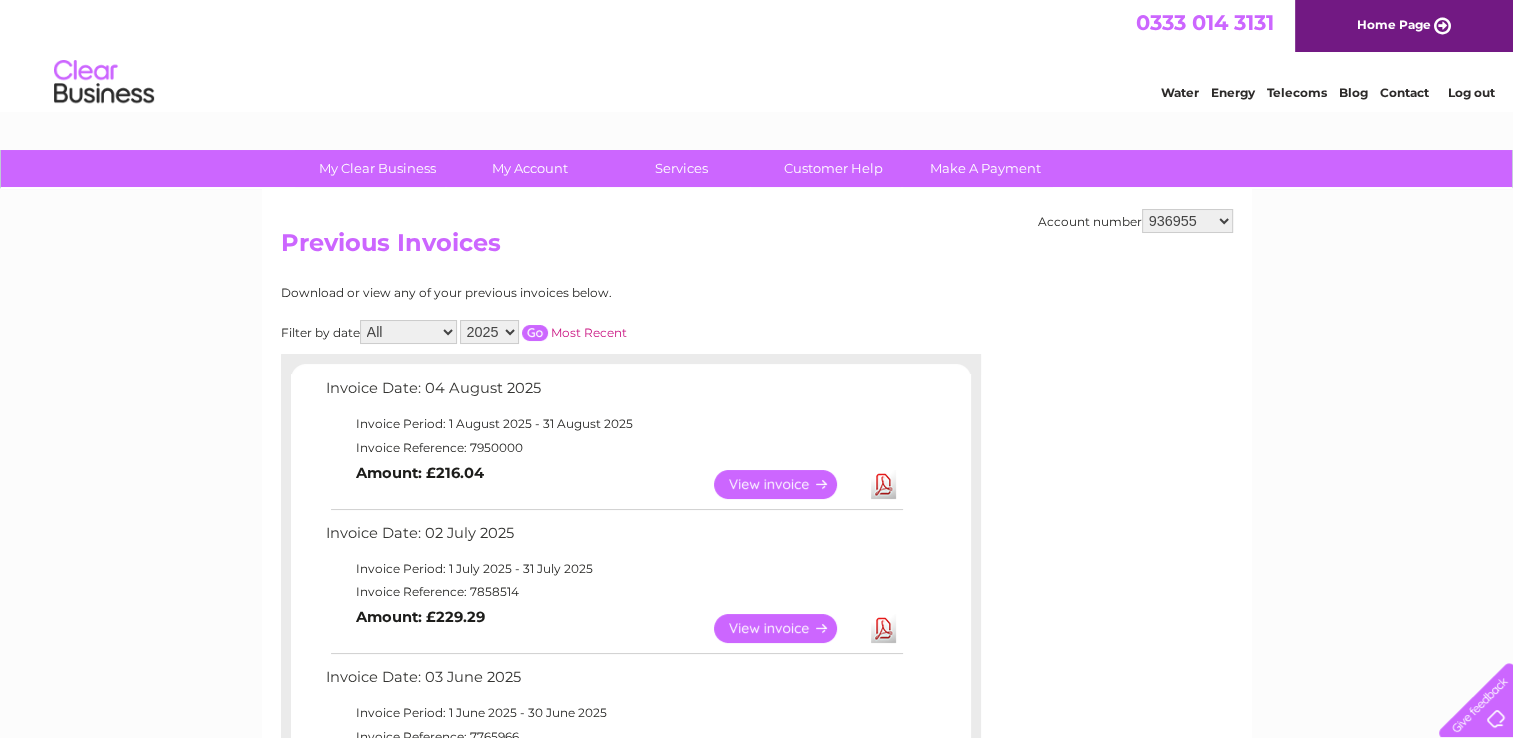 scroll, scrollTop: 0, scrollLeft: 0, axis: both 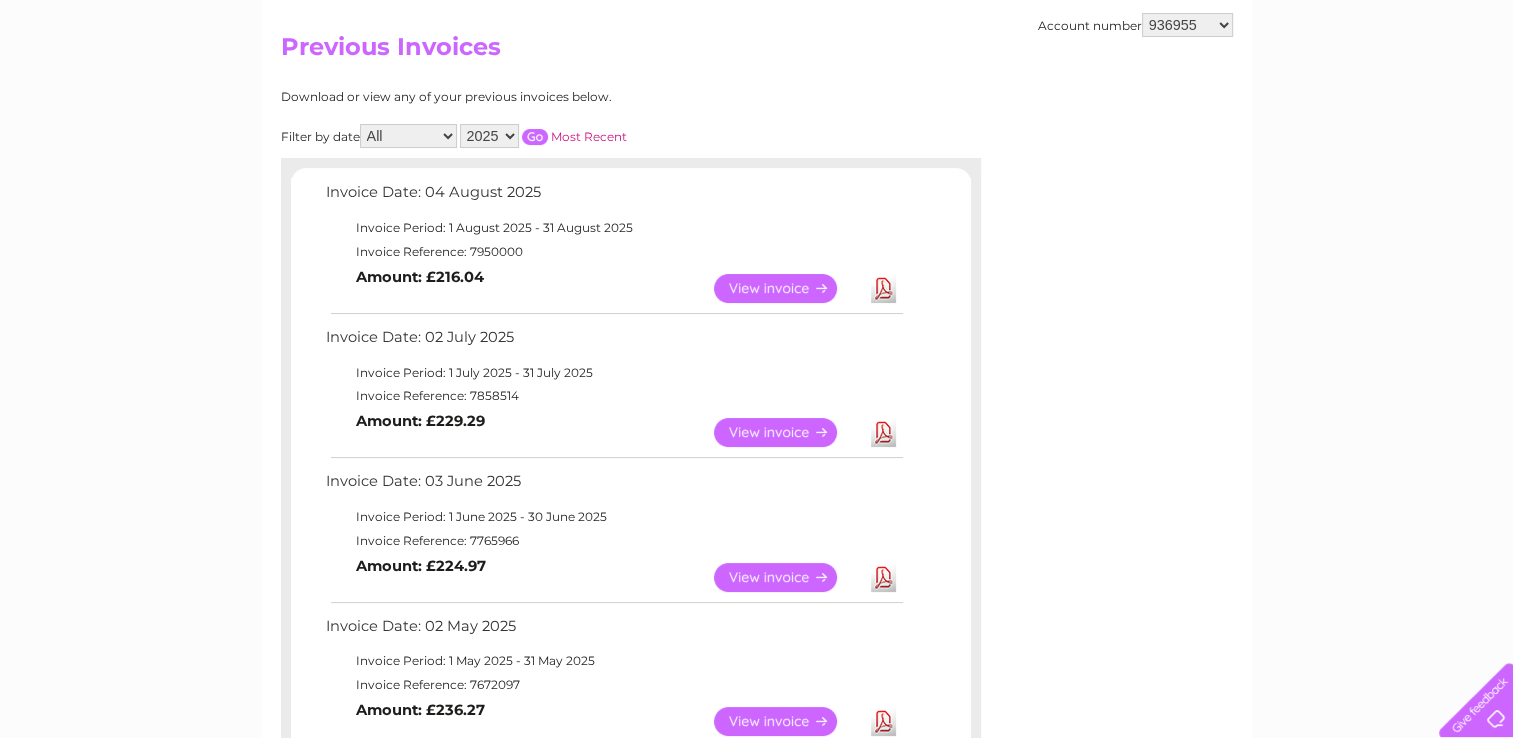 click on "2025
2024
2023
2022" at bounding box center (489, 136) 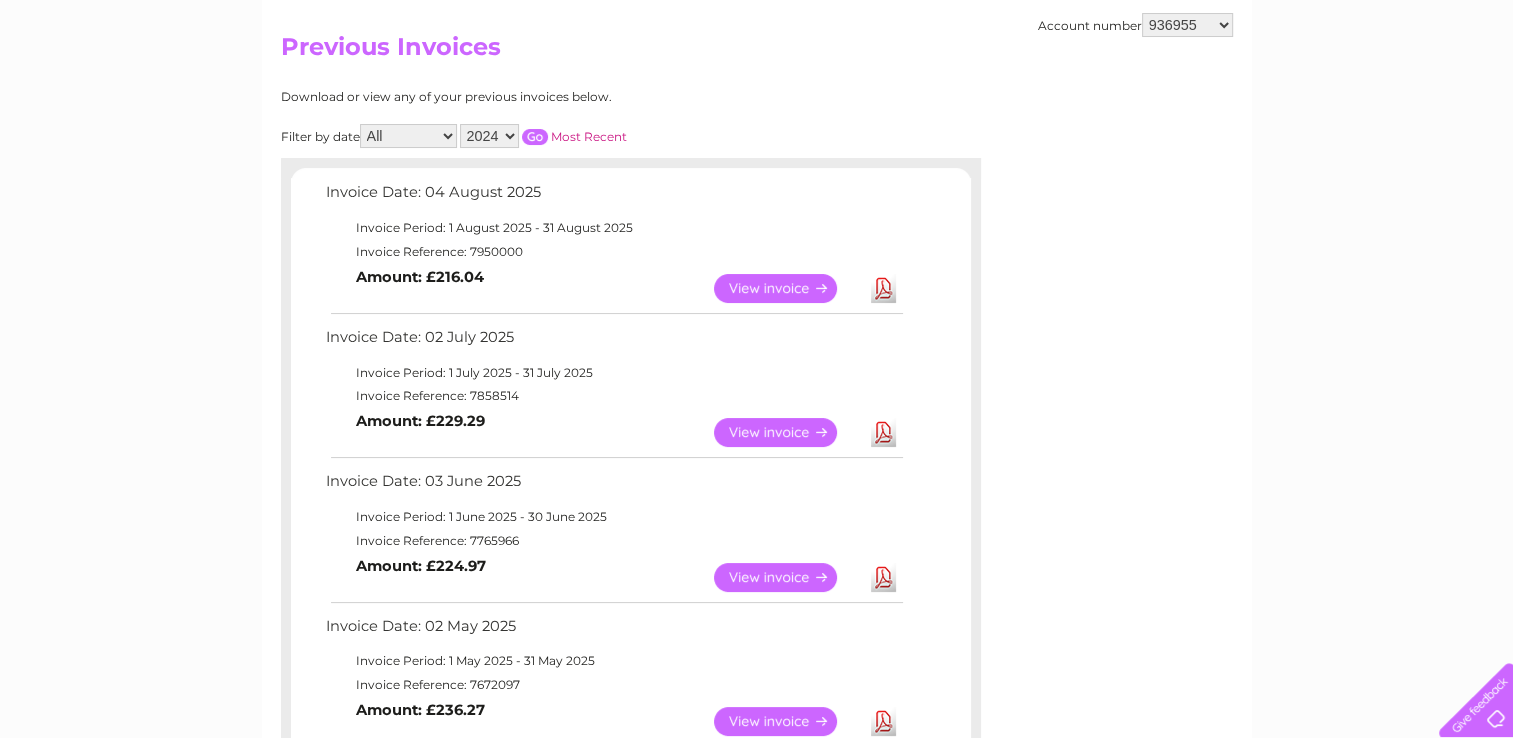click on "2025
2024
2023
2022" at bounding box center (489, 136) 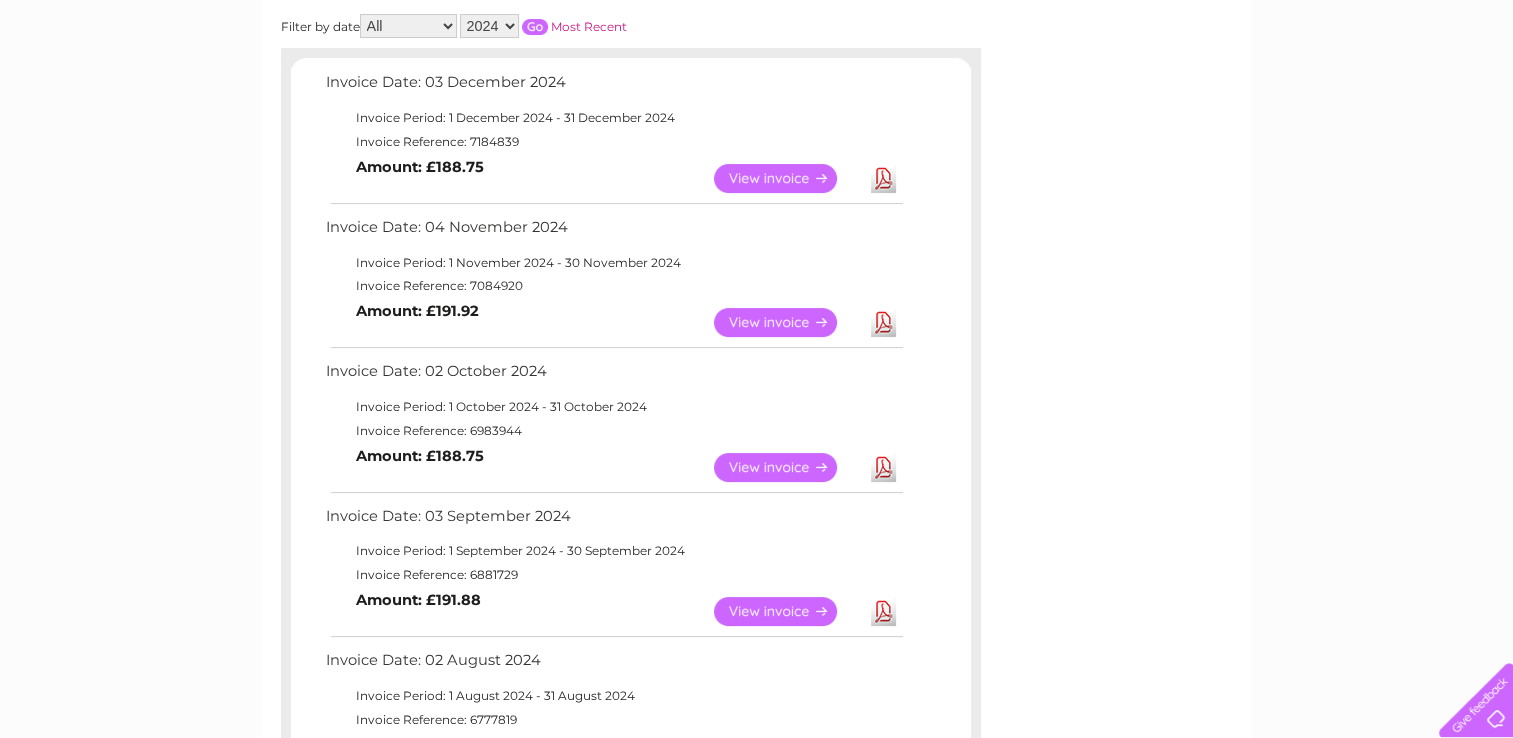 scroll, scrollTop: 321, scrollLeft: 0, axis: vertical 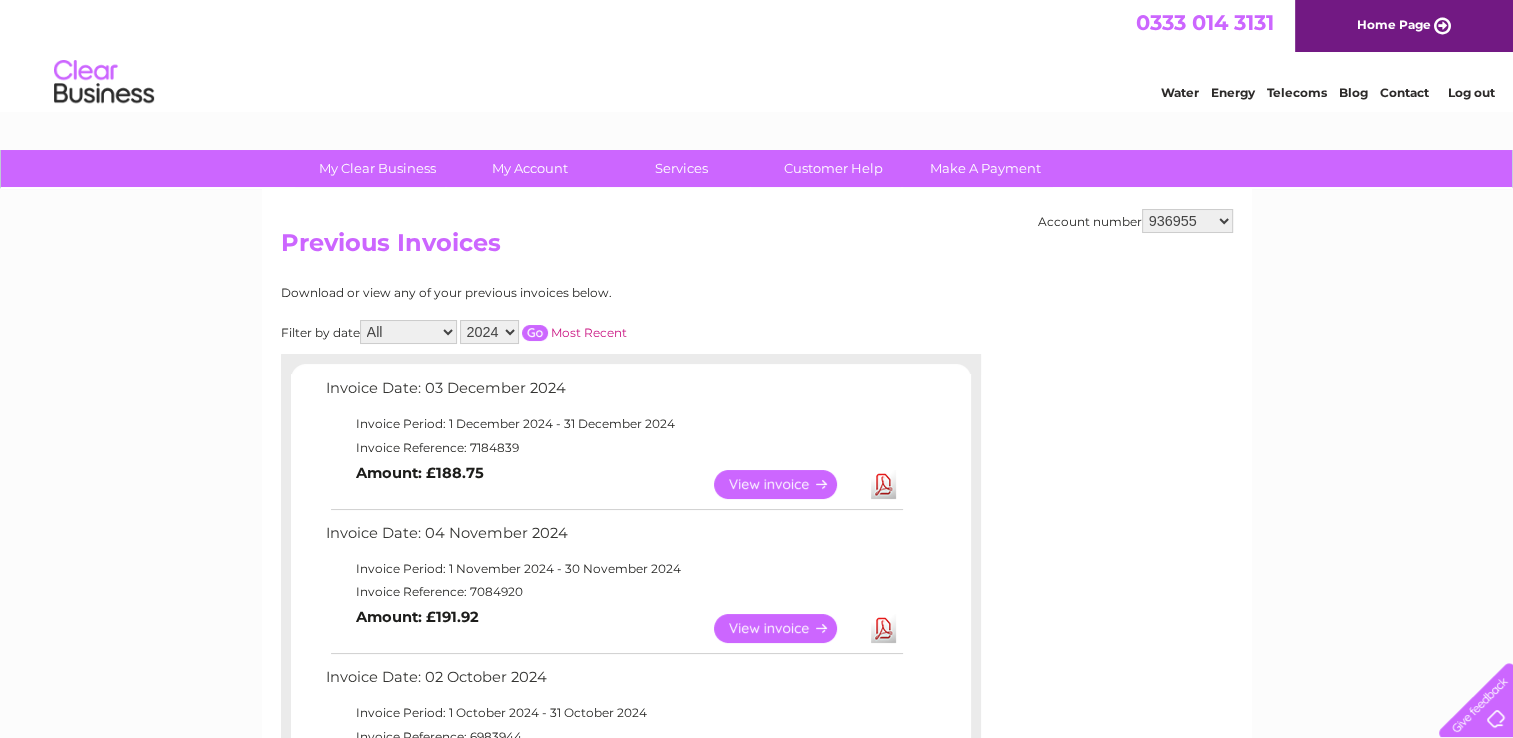 click on "View" at bounding box center [787, 484] 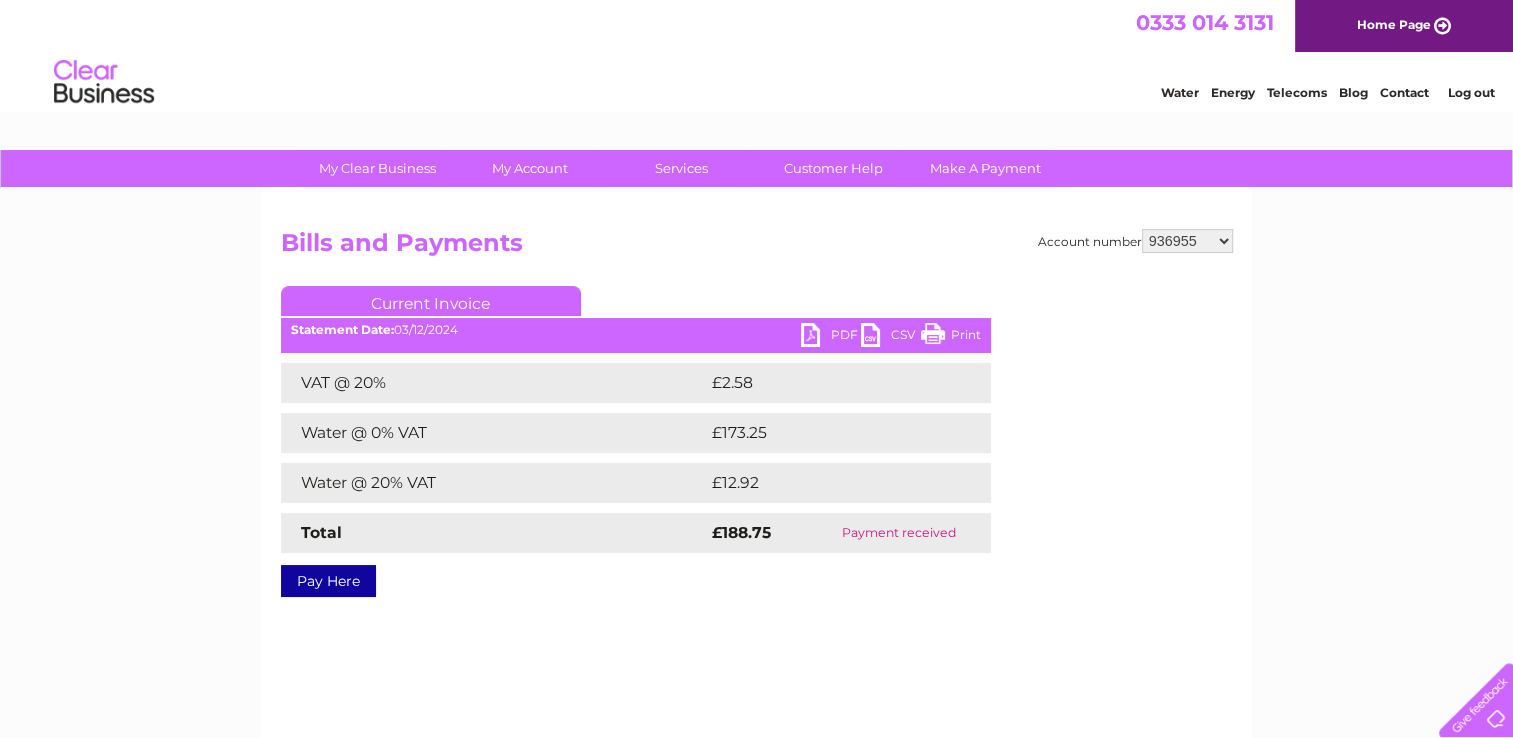 scroll, scrollTop: 0, scrollLeft: 0, axis: both 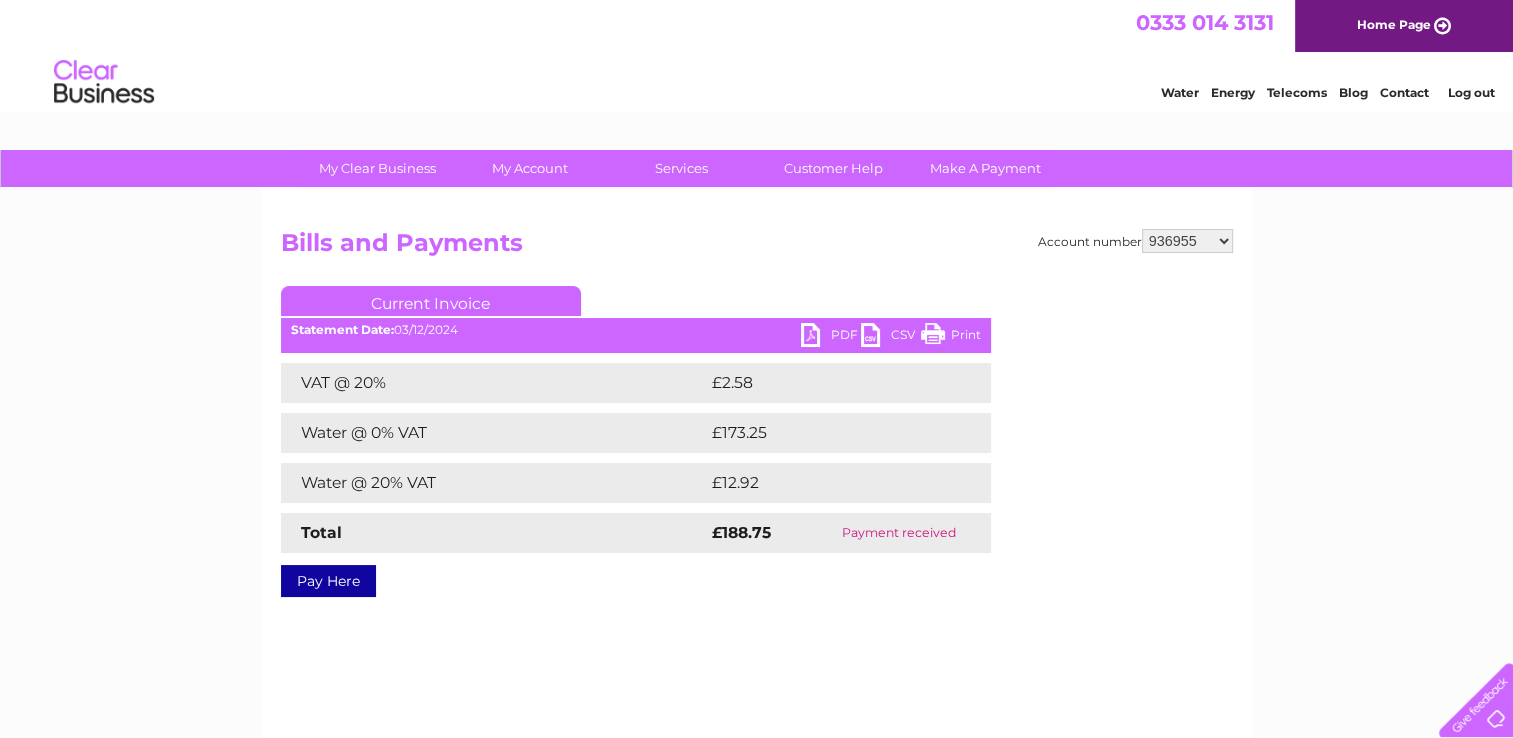 click on "PDF" at bounding box center (831, 337) 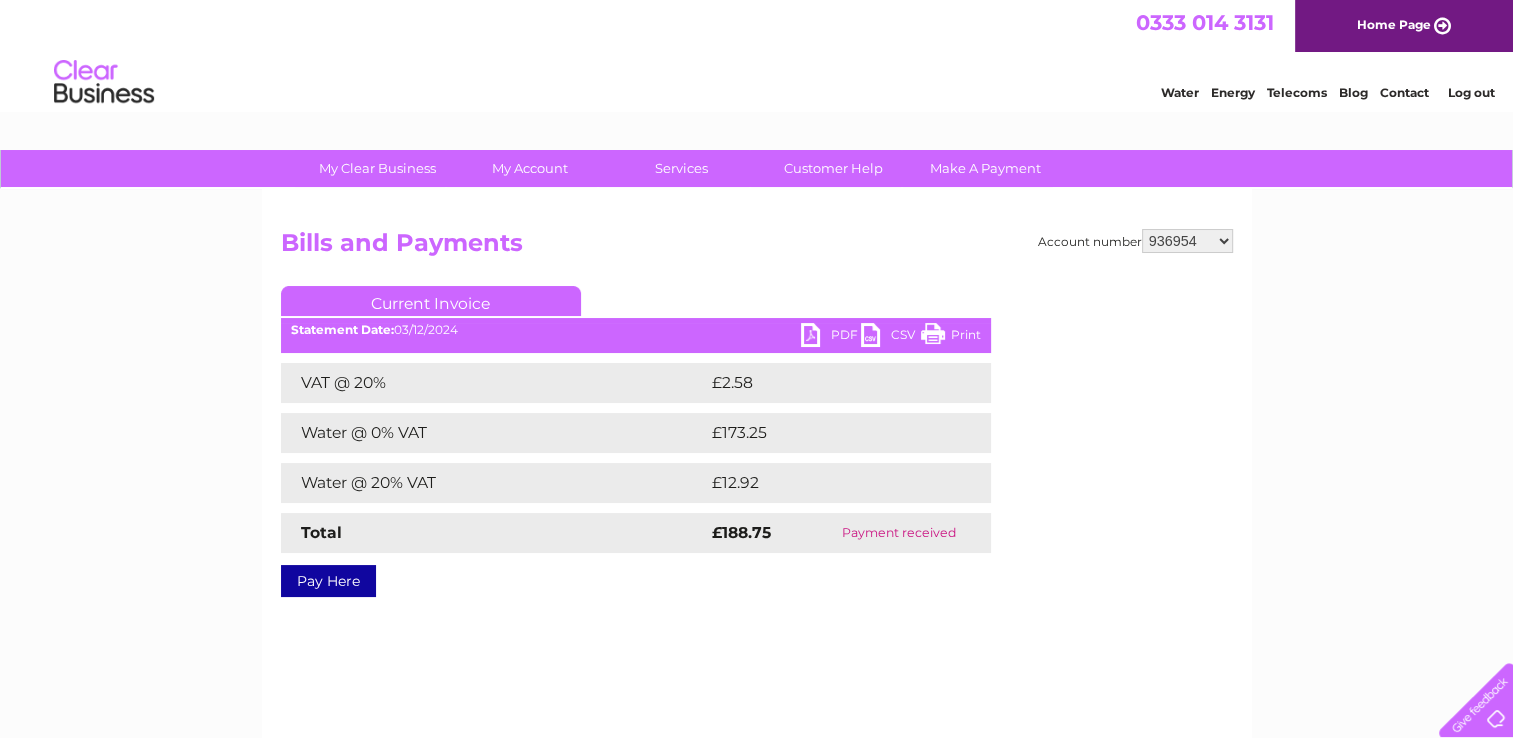 click on "936954
936955
995890
995894
30269670
30271958" at bounding box center (1187, 241) 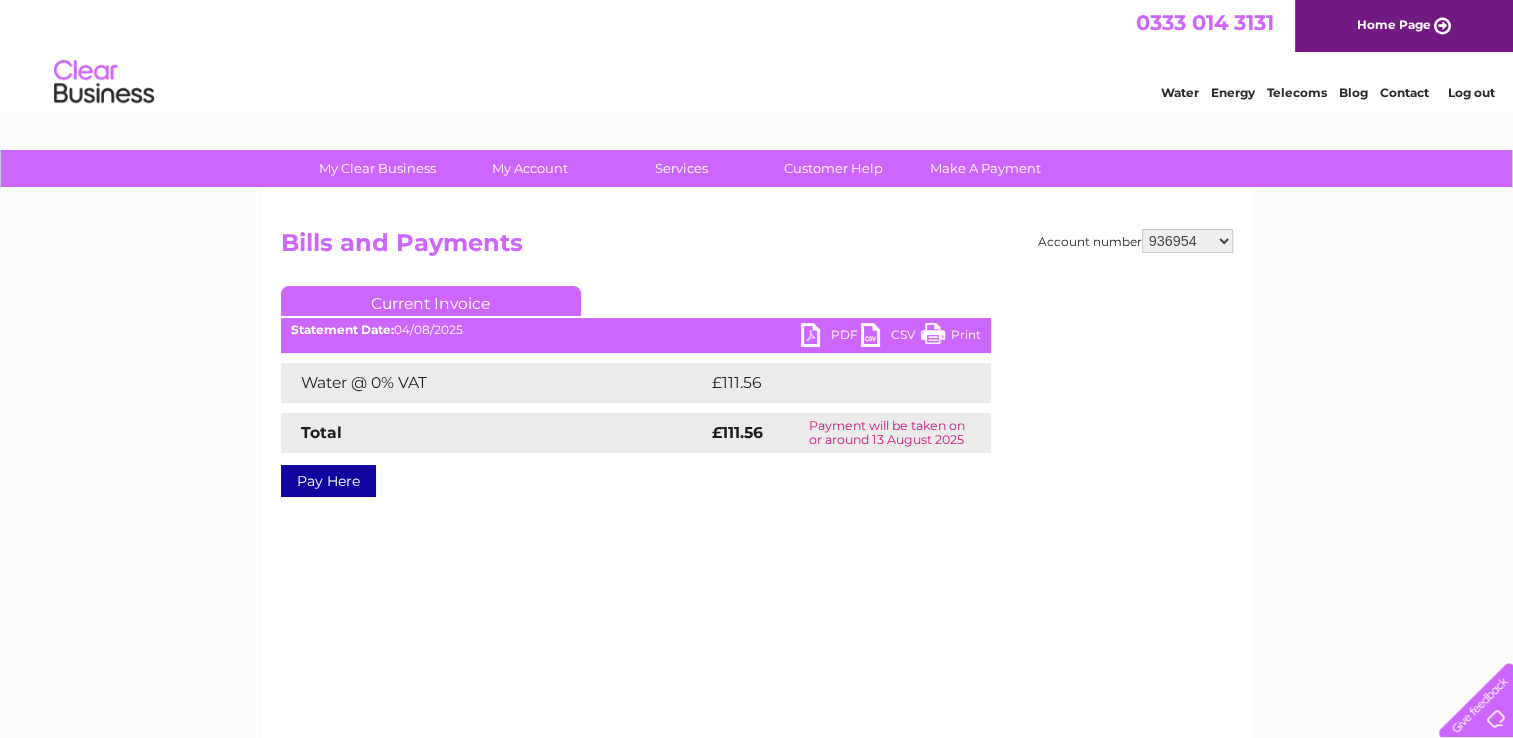 scroll, scrollTop: 0, scrollLeft: 0, axis: both 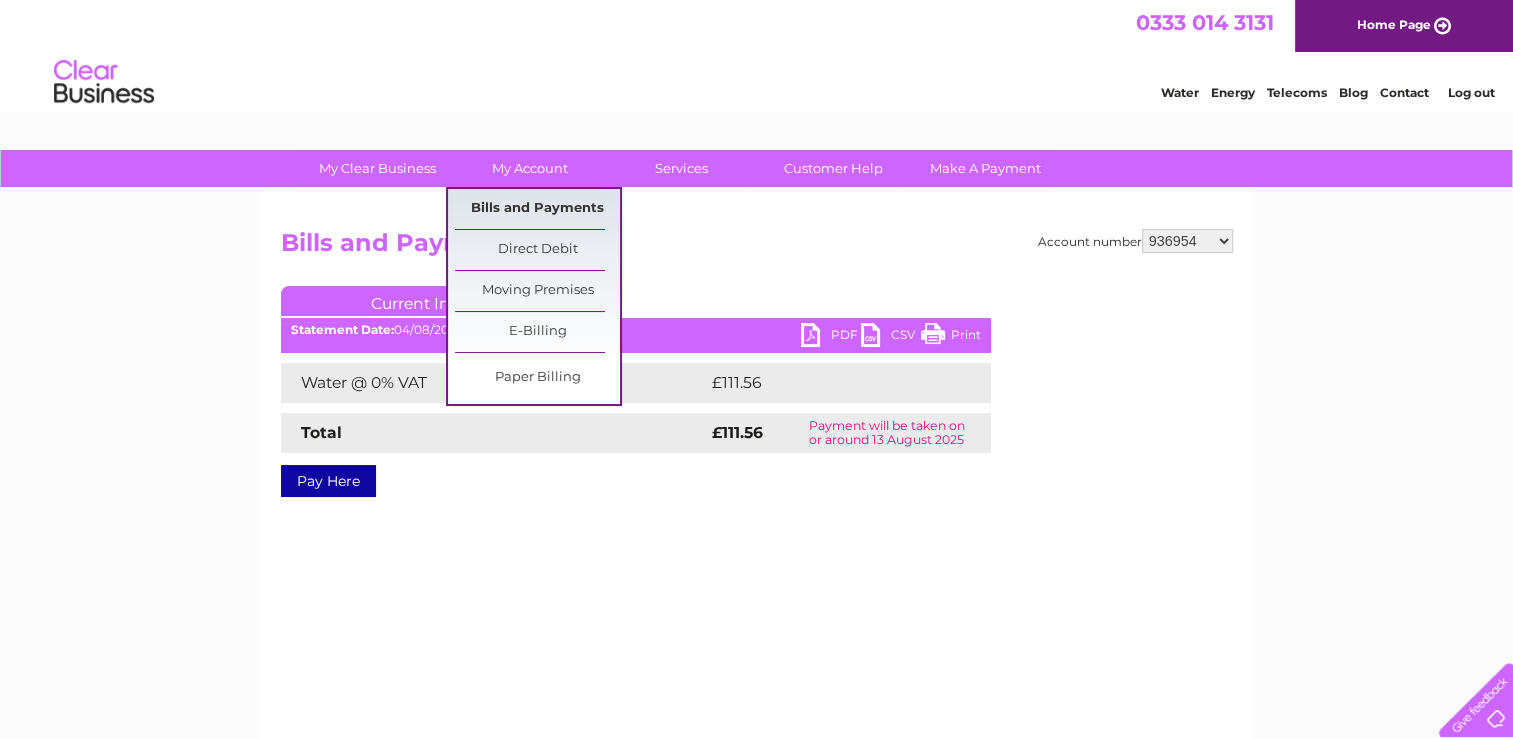 click on "Bills and Payments" at bounding box center (537, 209) 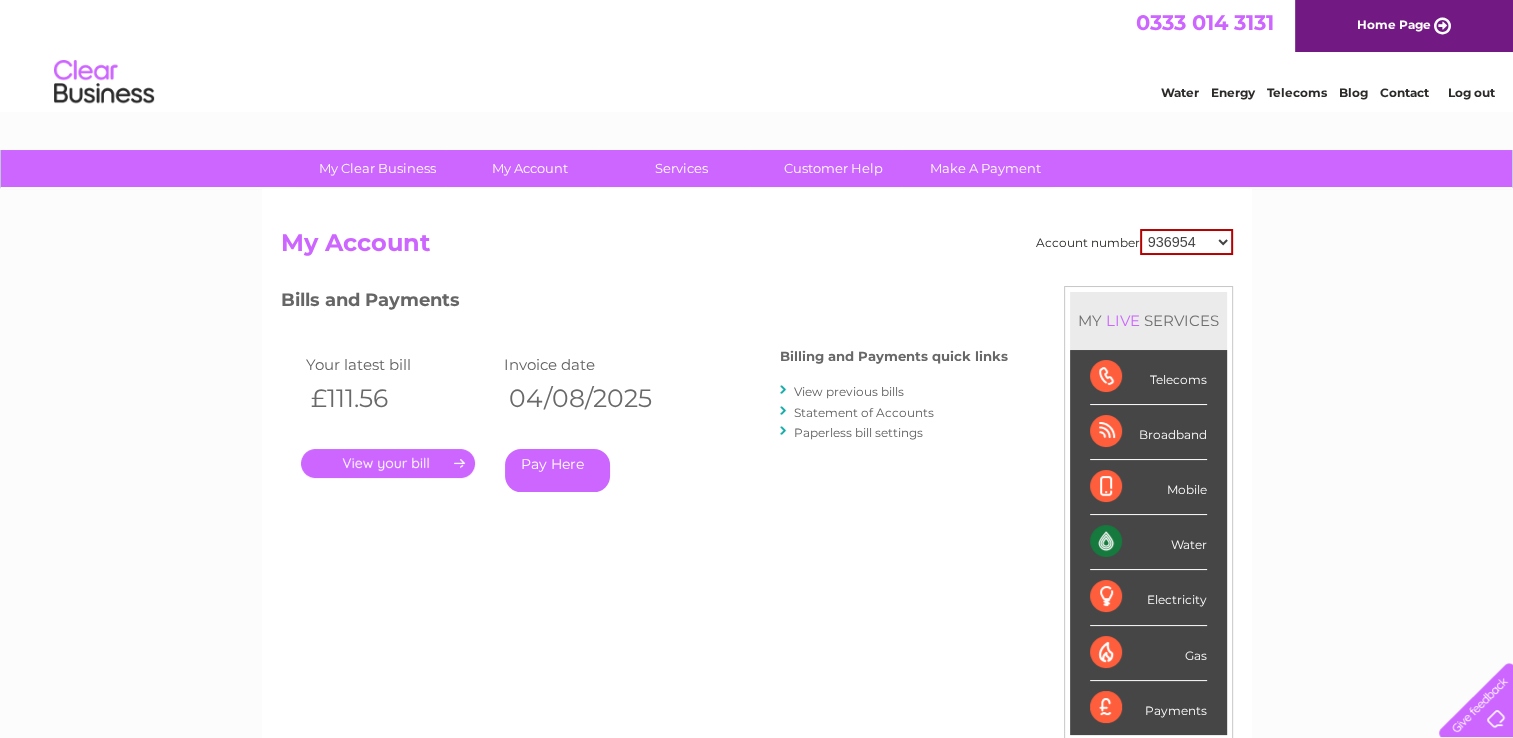 scroll, scrollTop: 0, scrollLeft: 0, axis: both 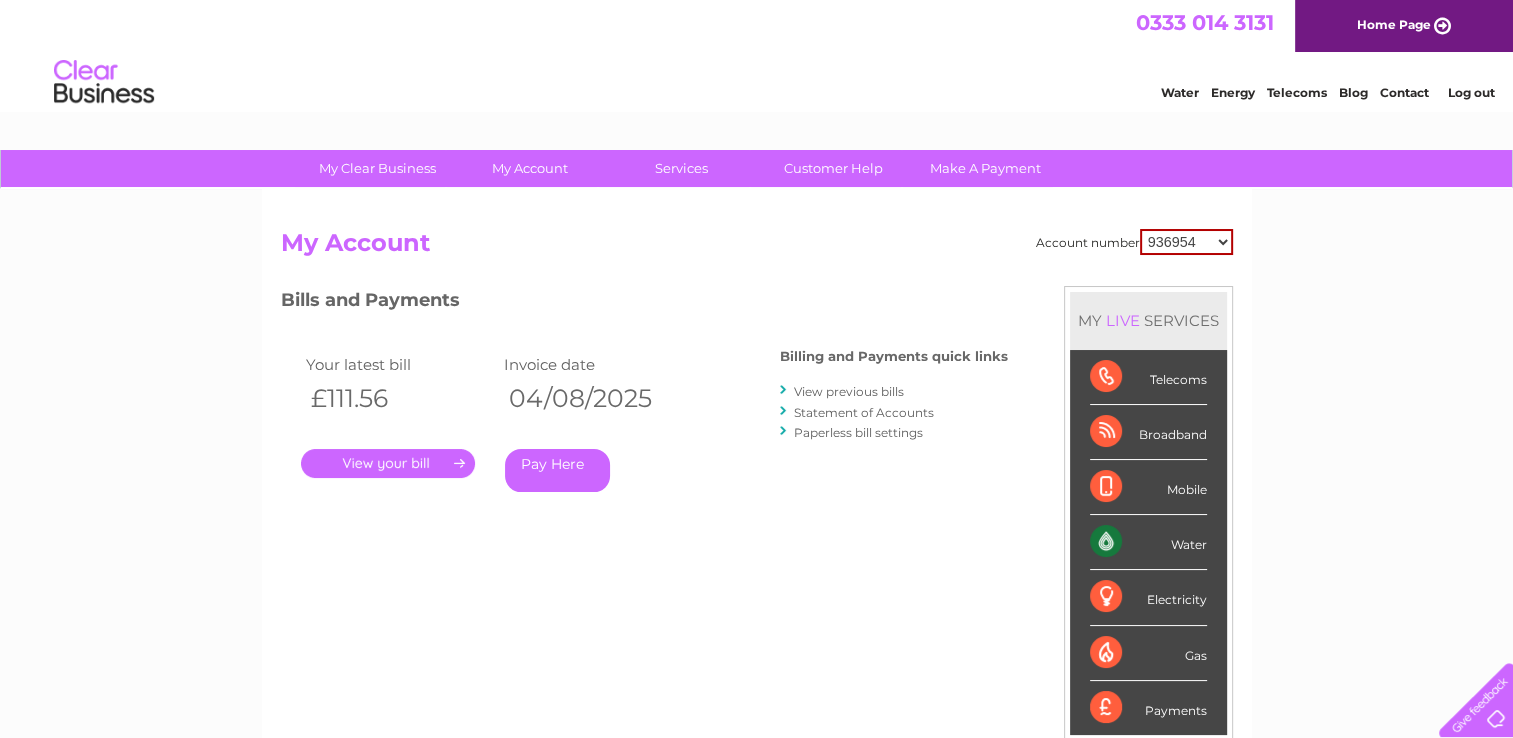 click on "View previous bills" at bounding box center [849, 391] 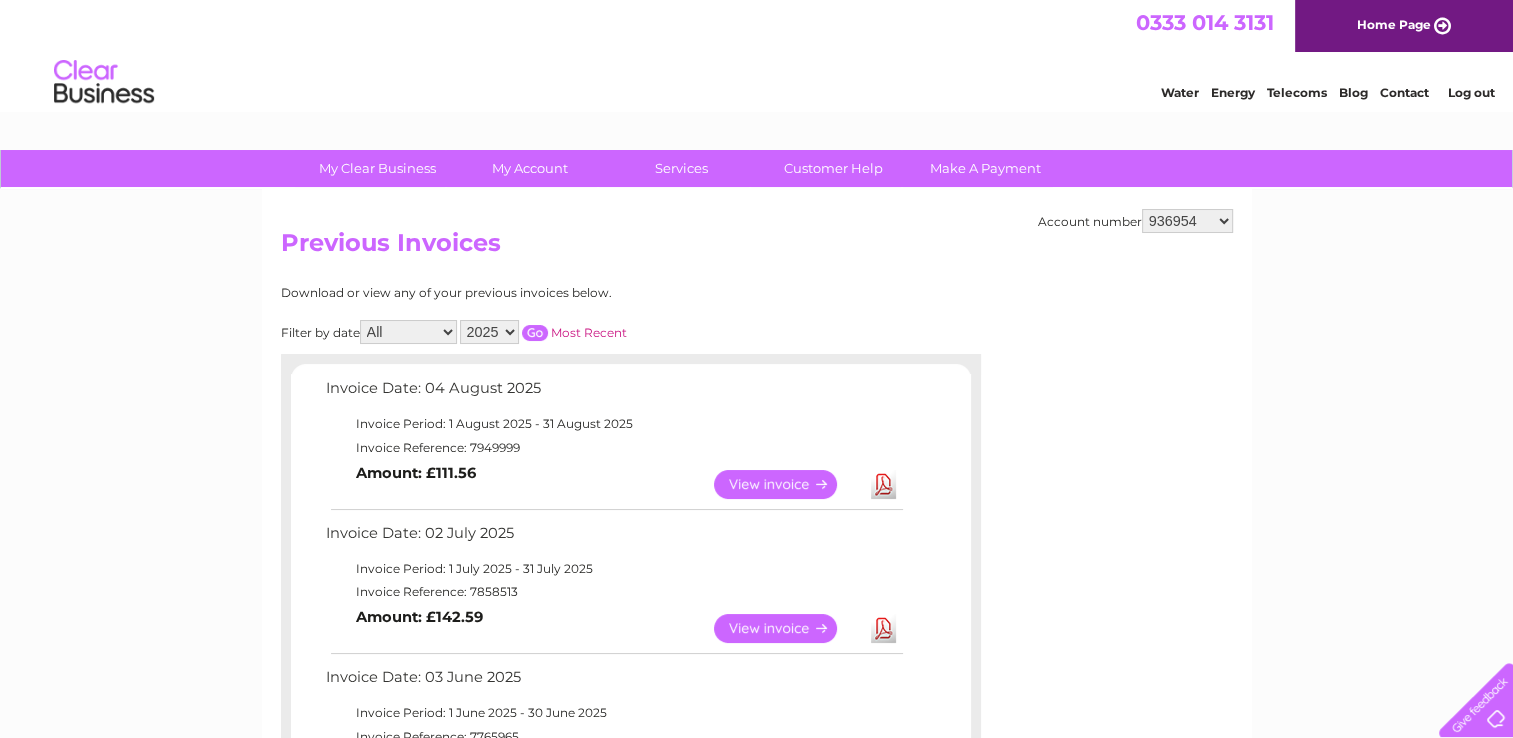 scroll, scrollTop: 0, scrollLeft: 0, axis: both 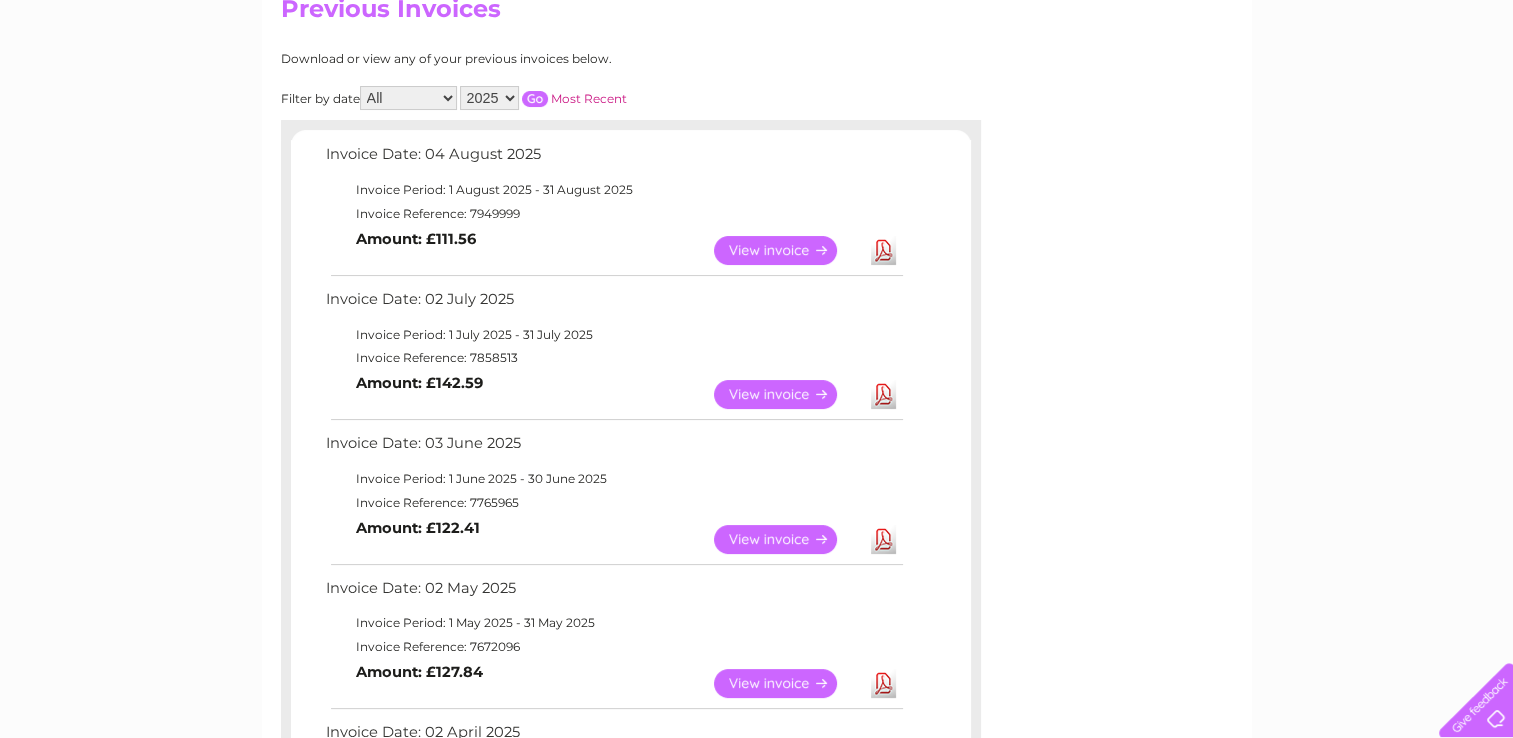 click on "2025
2024
2023
2022" at bounding box center [489, 98] 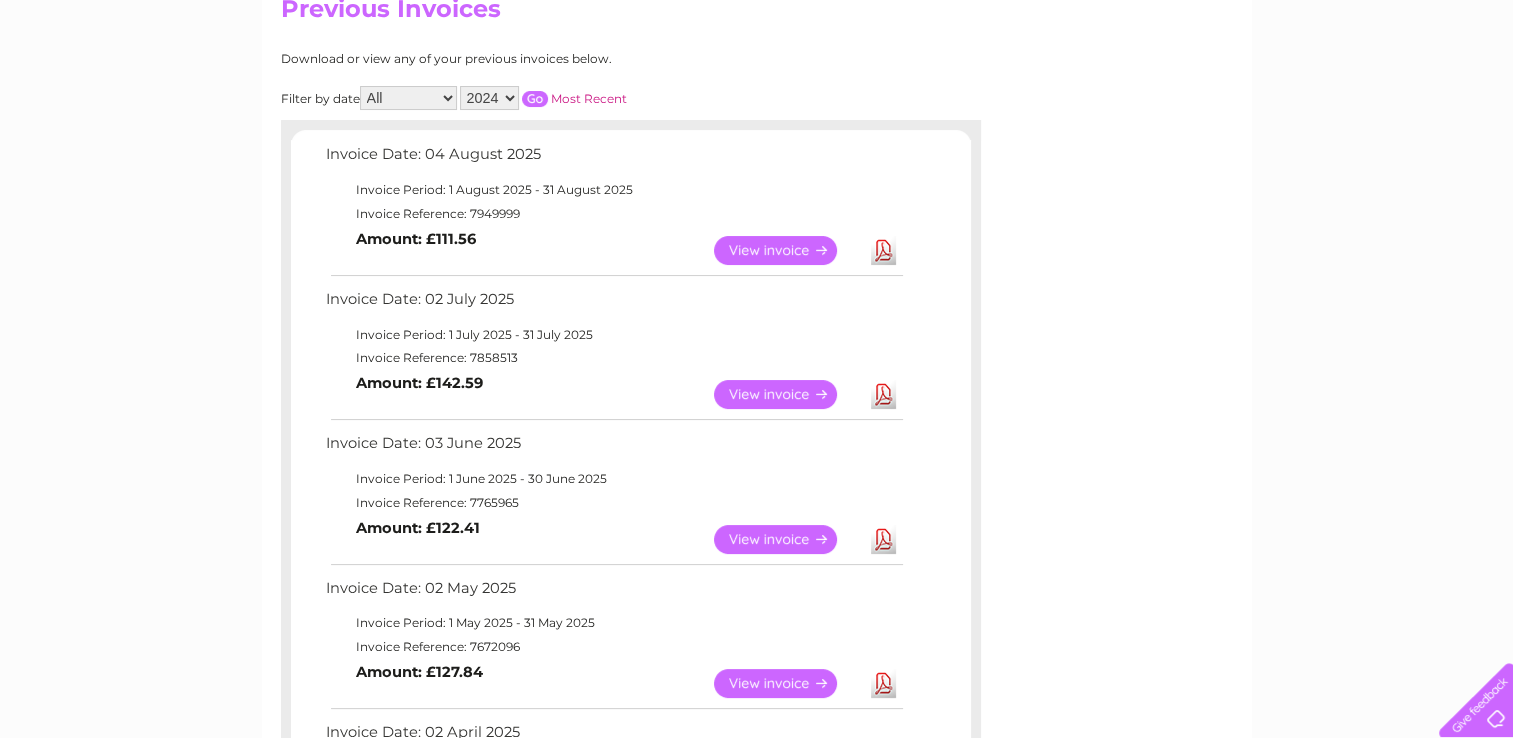 click on "2025
2024
2023
2022" at bounding box center [489, 98] 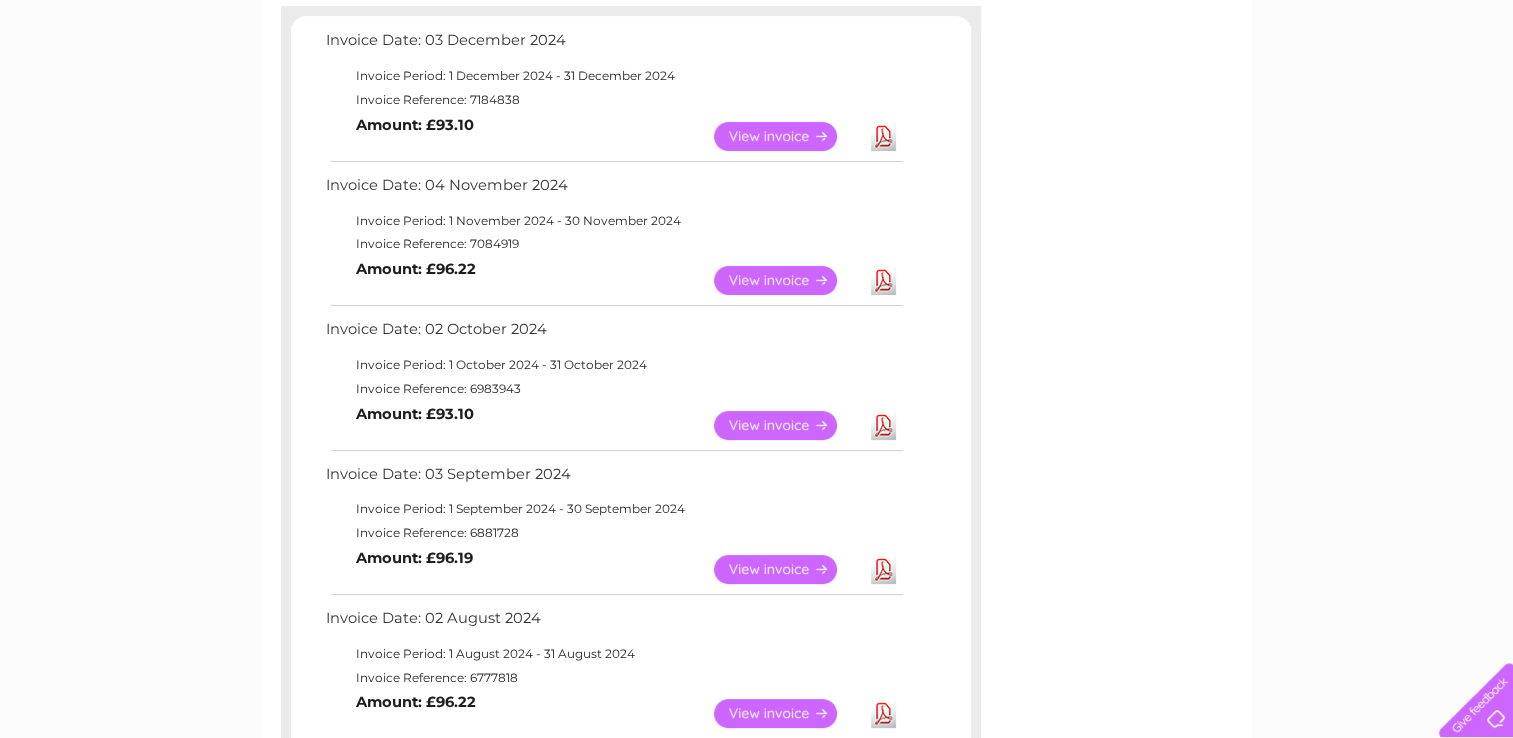 scroll, scrollTop: 351, scrollLeft: 0, axis: vertical 